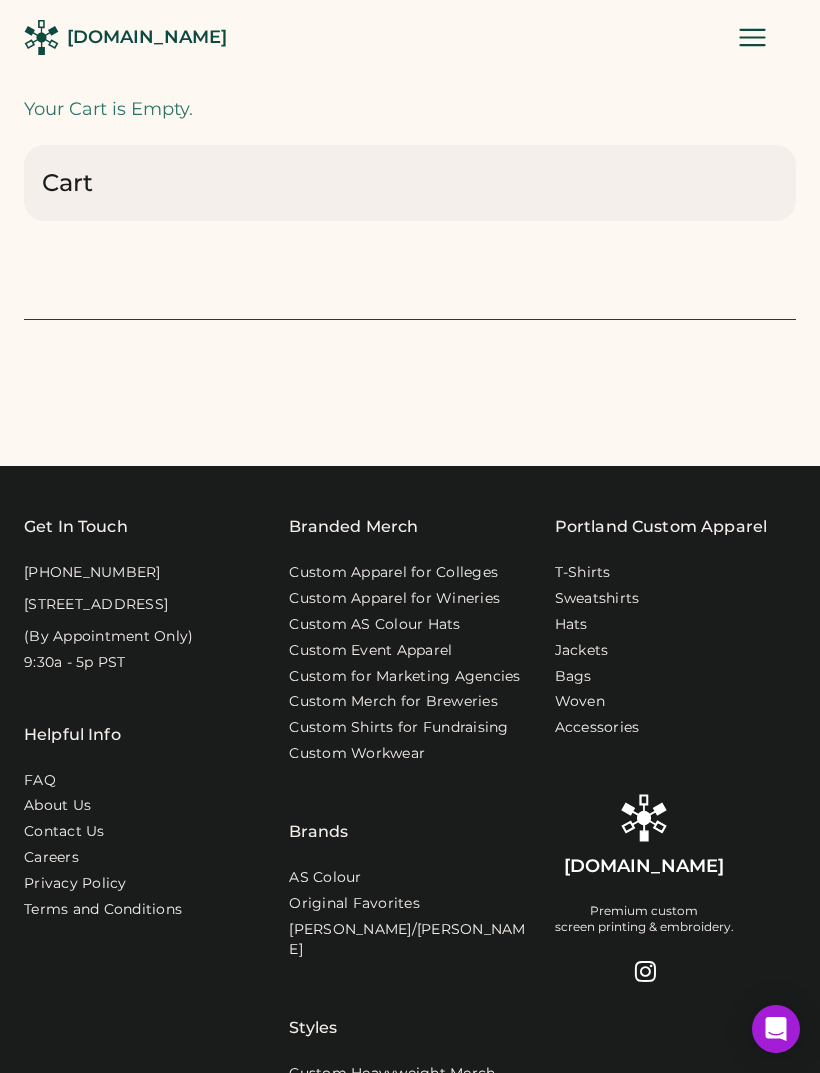 scroll, scrollTop: 0, scrollLeft: 0, axis: both 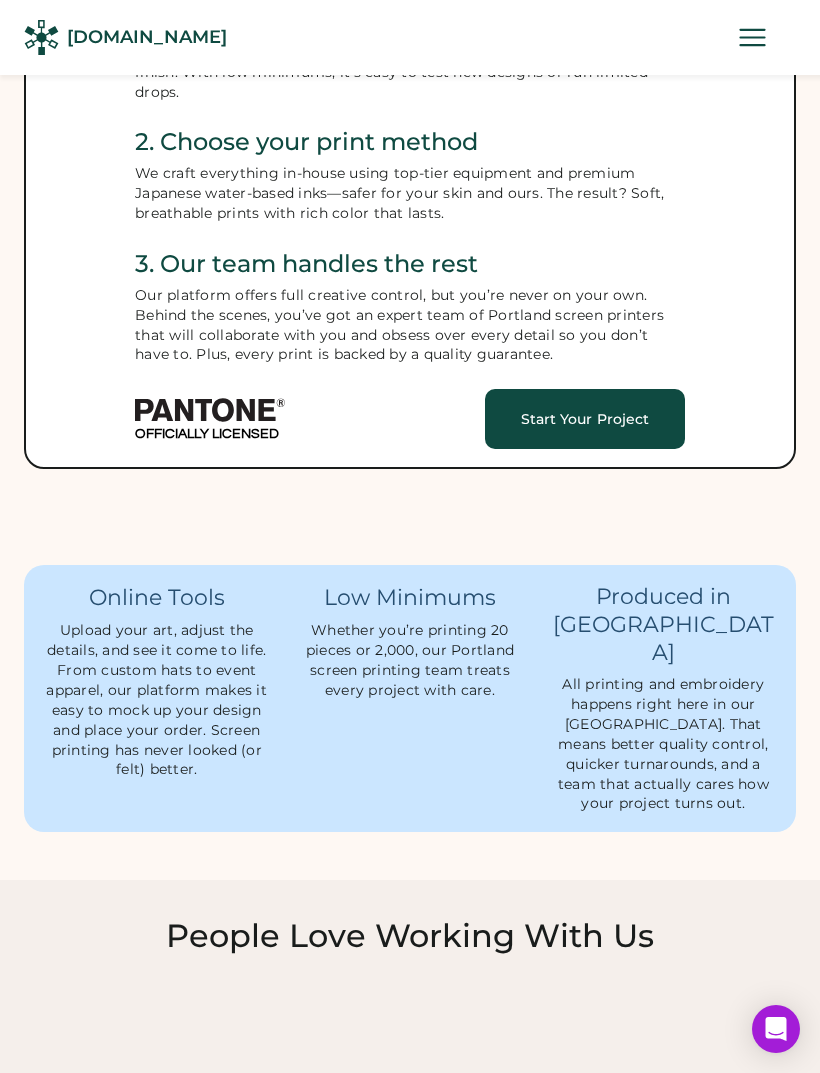 click on "[DOMAIN_NAME]" at bounding box center [147, 37] 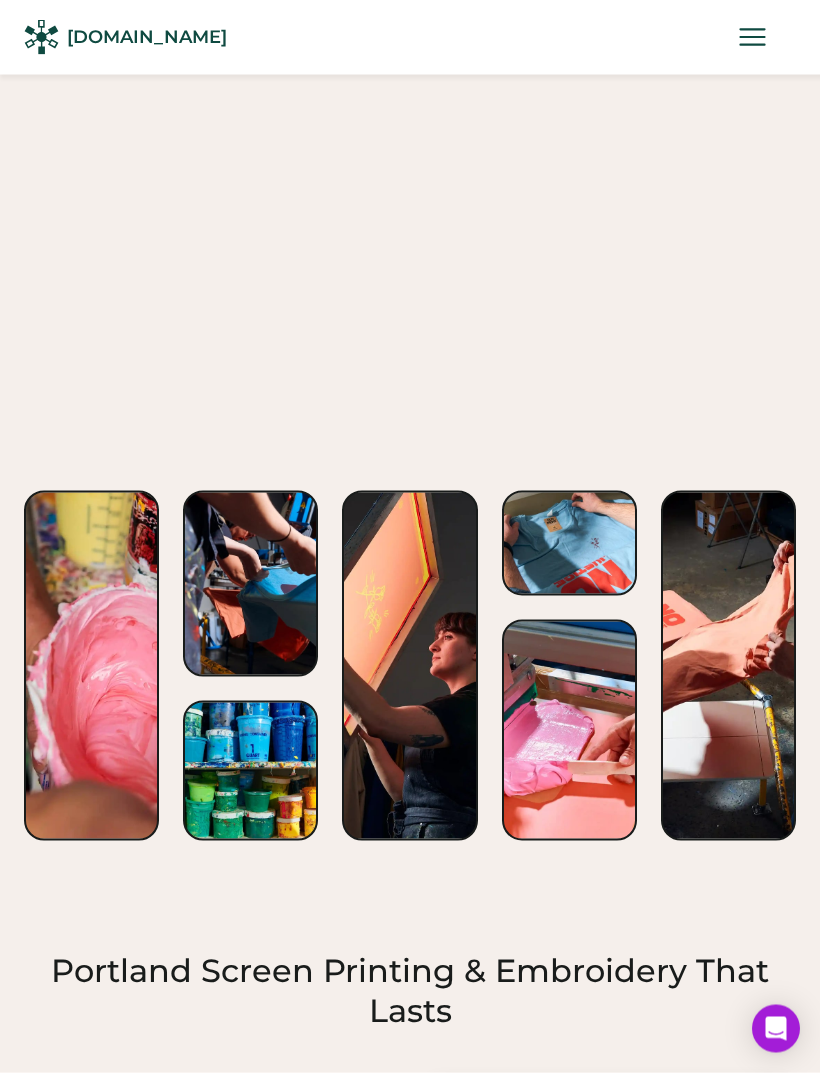scroll, scrollTop: 3159, scrollLeft: 0, axis: vertical 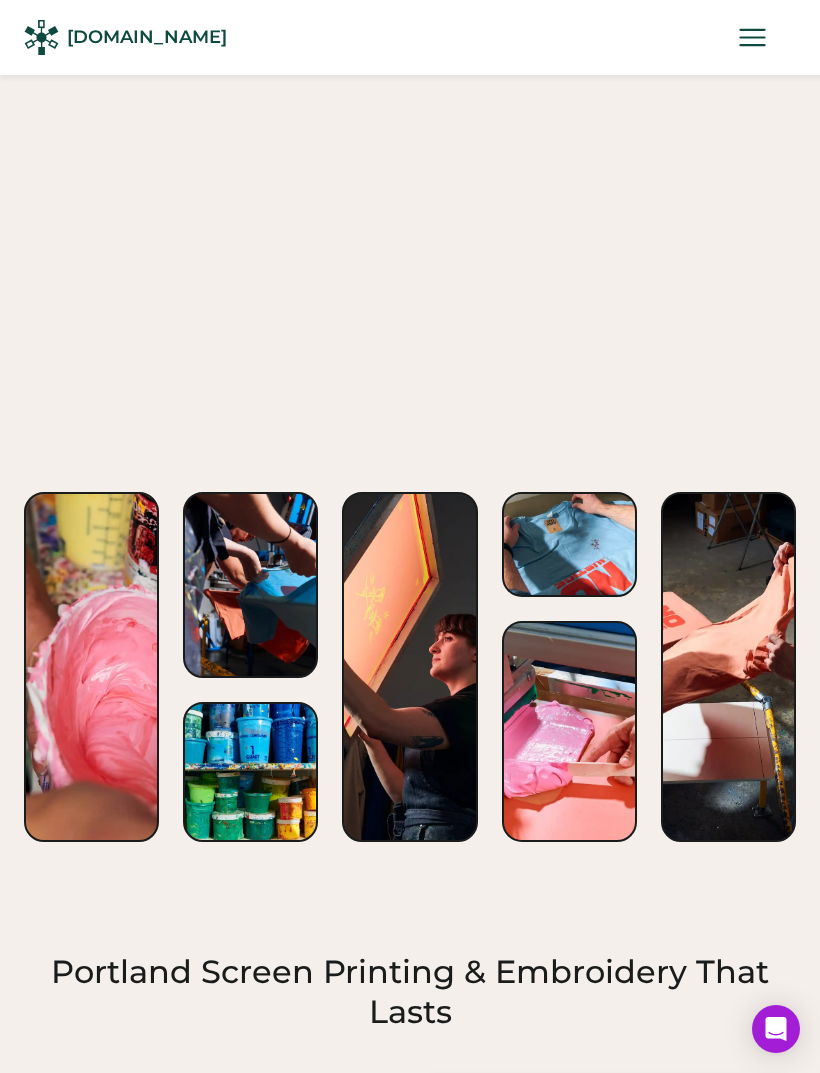 click at bounding box center (250, 585) 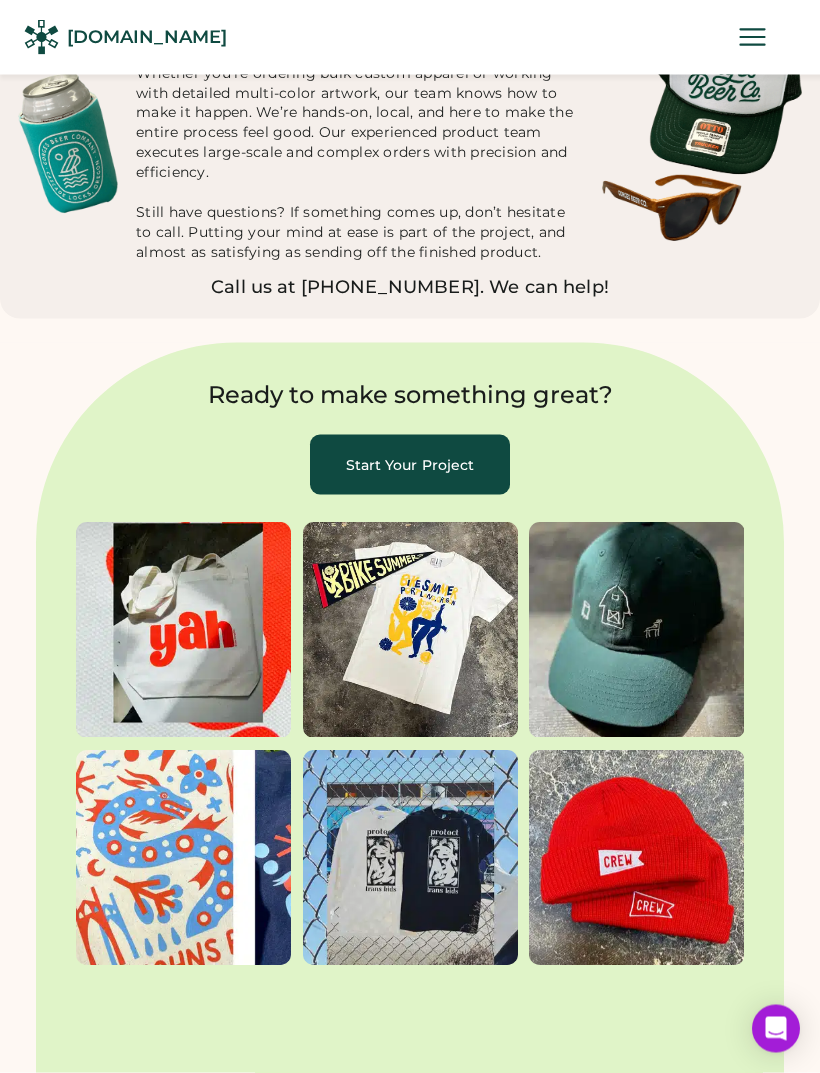 scroll, scrollTop: 6682, scrollLeft: 0, axis: vertical 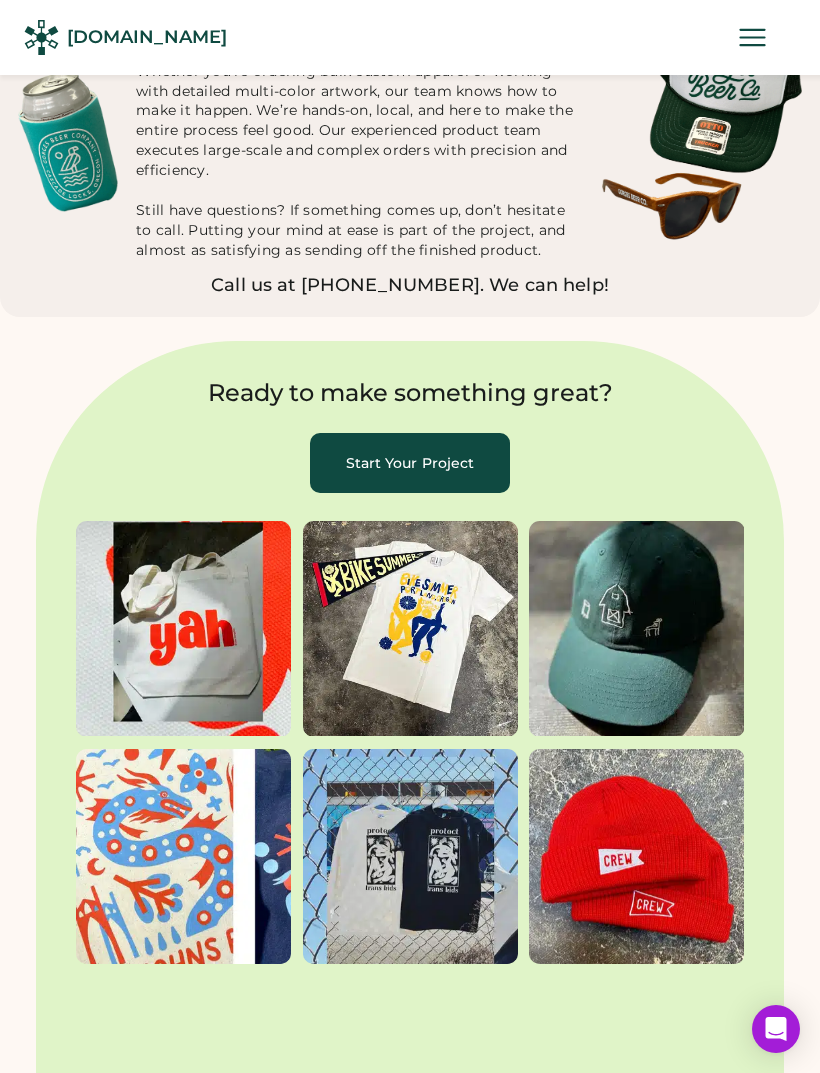 click at bounding box center [410, 856] 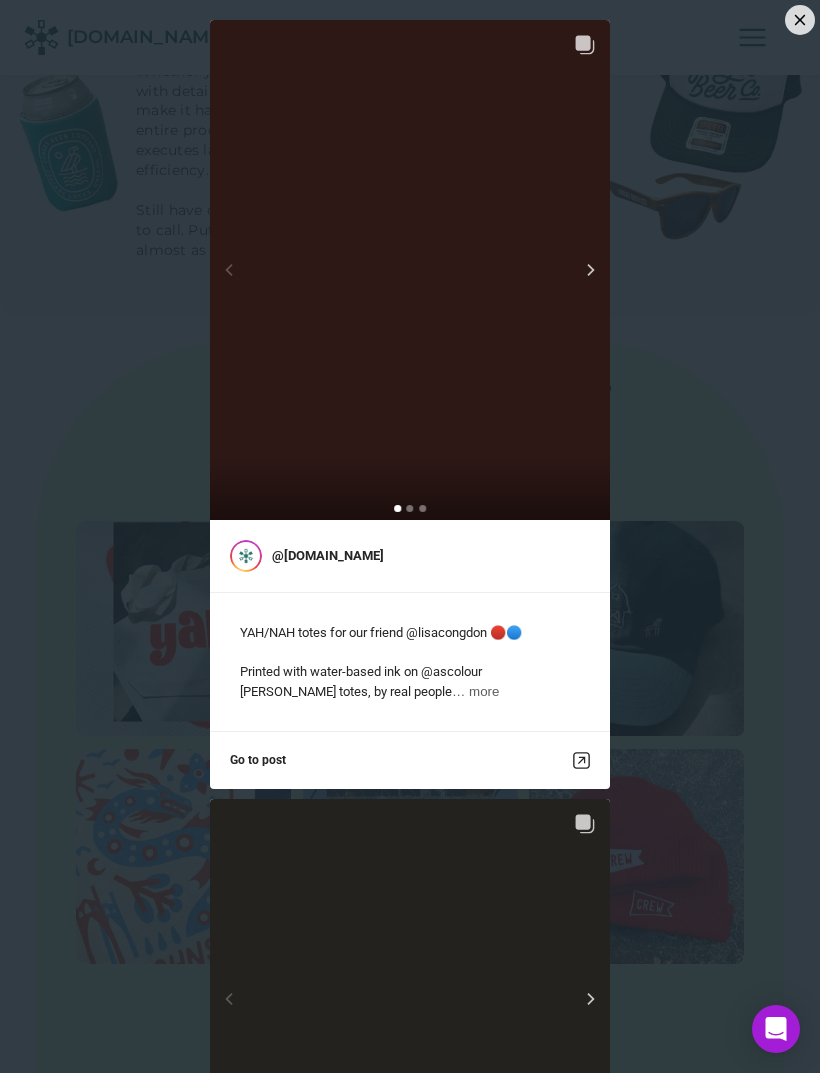 scroll, scrollTop: 2999, scrollLeft: 0, axis: vertical 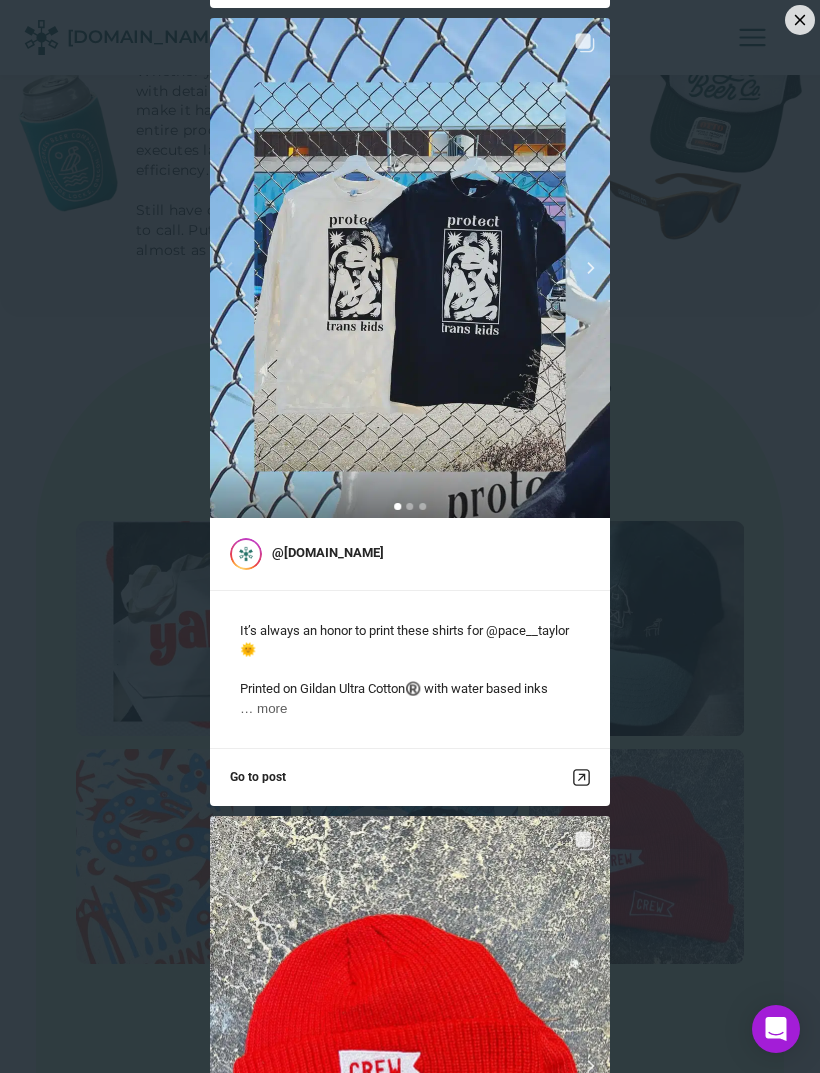 click on "@rendered.co It’s always an honor to print these shirts for @pace__taylor 🌞
Printed on Gildan Ultra Cotton®️ with water based inks … more Go to post" at bounding box center [410, 412] 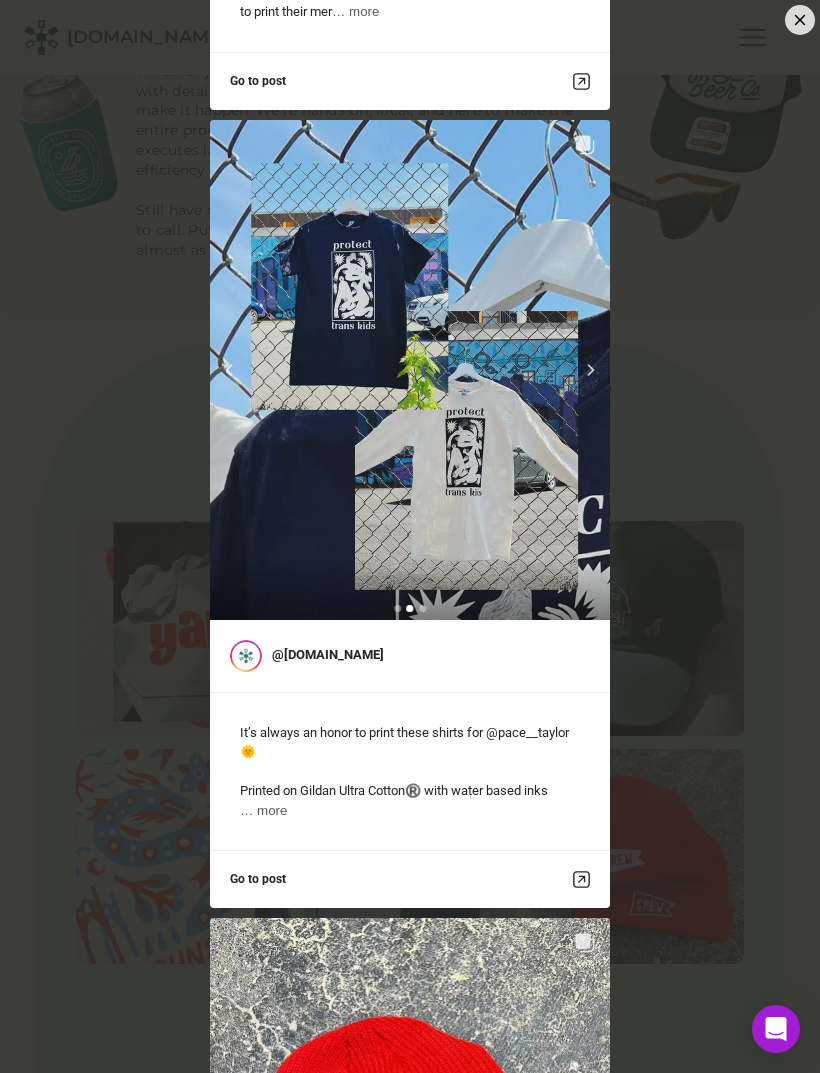 scroll, scrollTop: 2894, scrollLeft: 0, axis: vertical 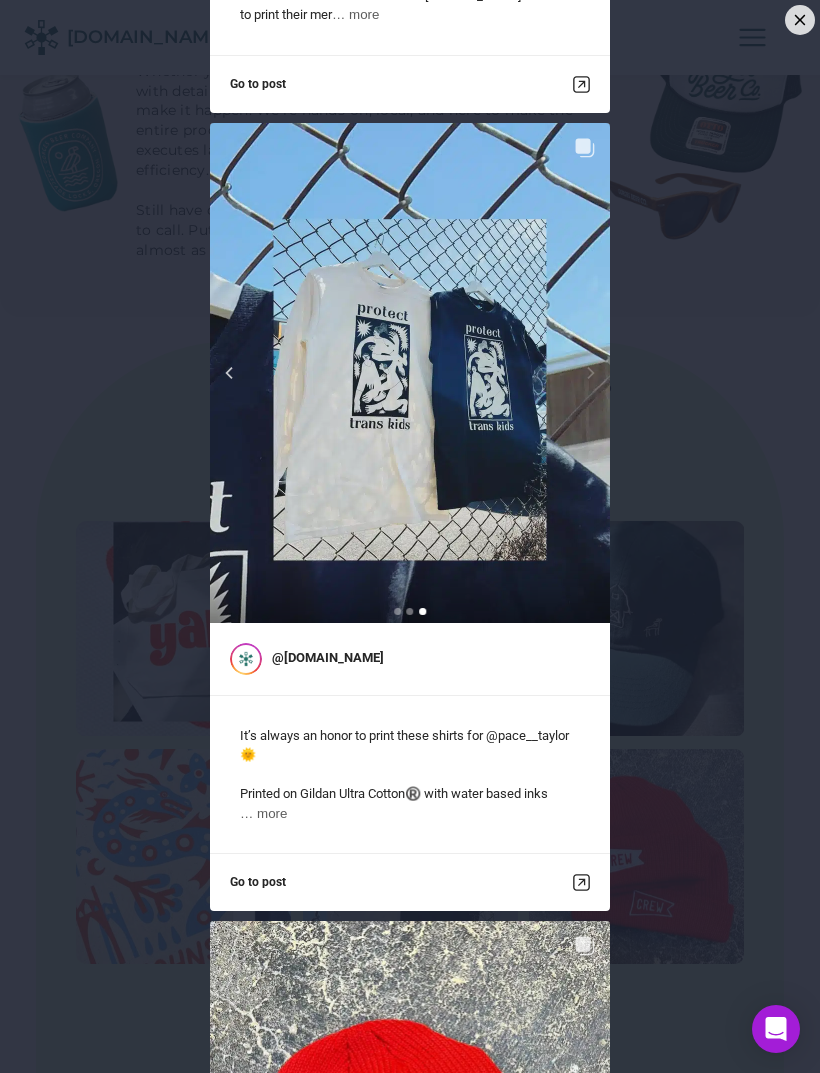 click on "@rendered.co YAH/NAH totes for our friend @lisacongdon 🔴🔵
Printed with water-based ink on @ascolour Carrie totes, by real people  … more Go to post
@rendered.co Pedalpalooza Merch Pick-up Party! 🚲
Join us at Rendered.co (916 SE 34th Ave) on Thursday, May 23rd from 5-7 PM to kick … more Go to post
@rendered.co Our friends at Bauman’s Cider just picked up these hats - oh yeah and five awards at the International Cider Awards in L … more Go to post
@rendered.co Totes & Tees for St. John’s Bizarre this Saturday! 🐉
We were stoked to work with St. John’s Bizarre to print their mer … more Go to post
@rendered.co It’s always an honor to print these shirts for @pace__taylor 🌞
Printed on Gildan Ultra Cotton®️ with water based inks … more Go to post
@rendered.co … more Go to post" at bounding box center (410, 536) 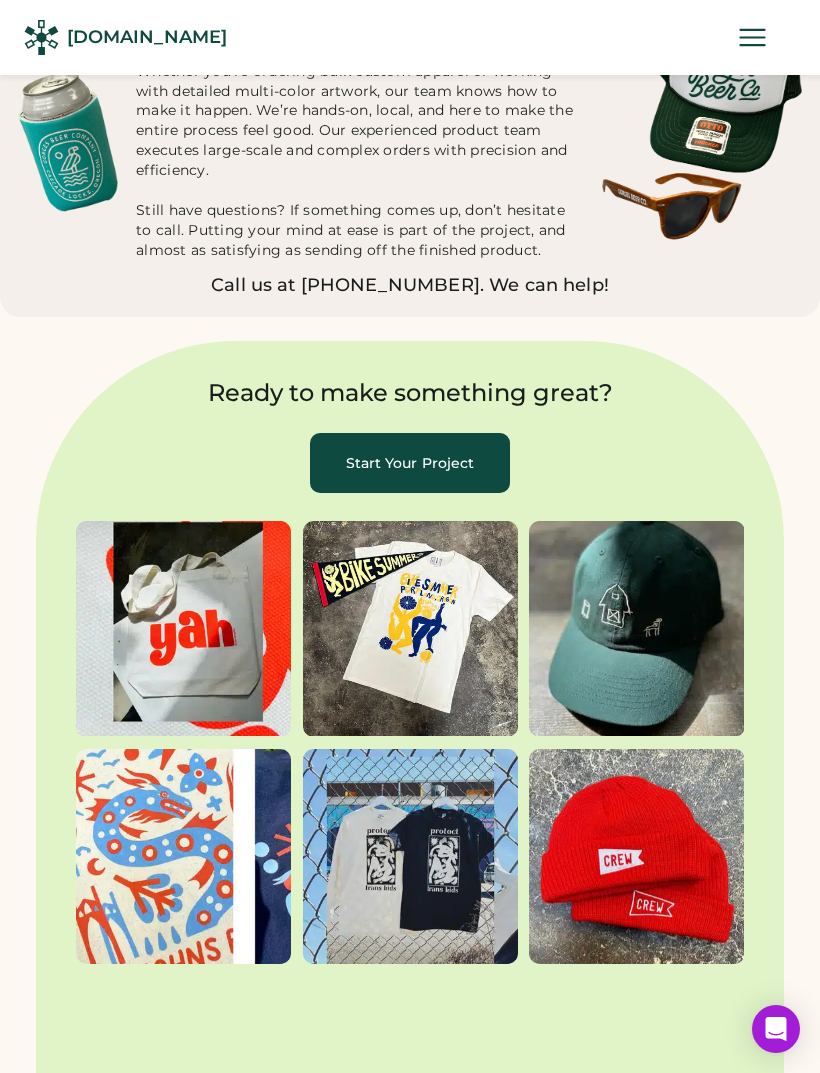 click at bounding box center (636, 856) 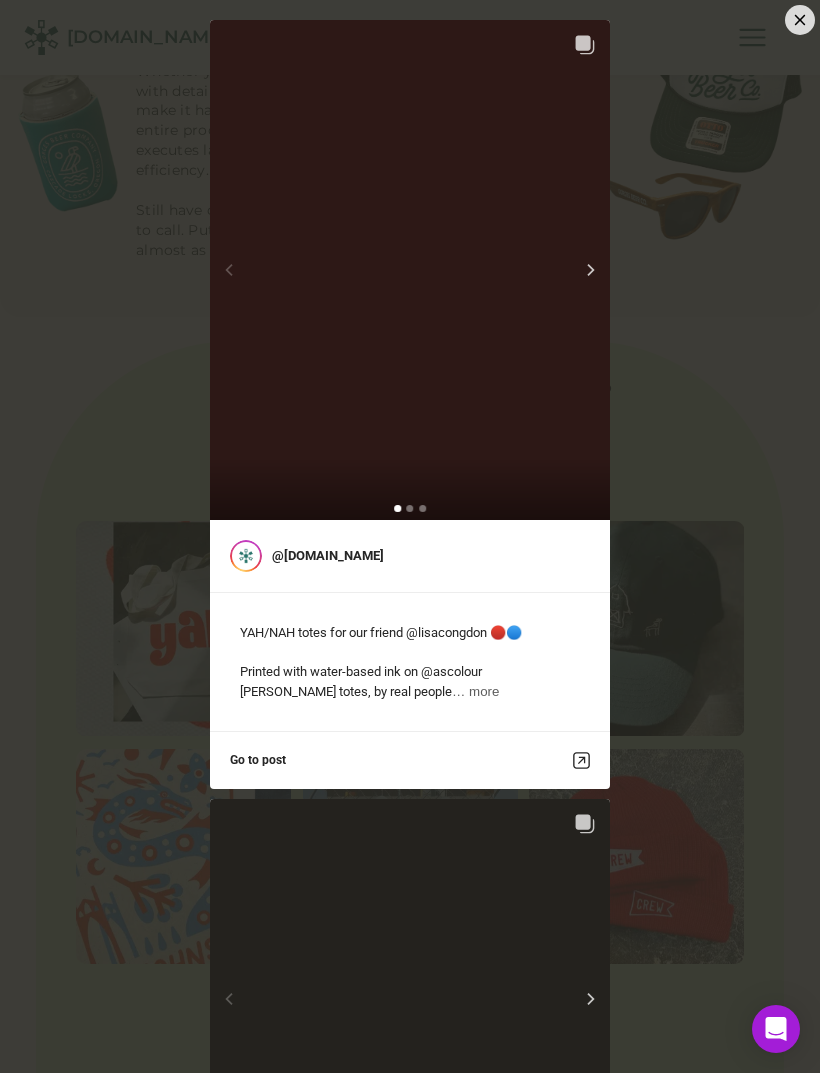 scroll, scrollTop: 3543, scrollLeft: 0, axis: vertical 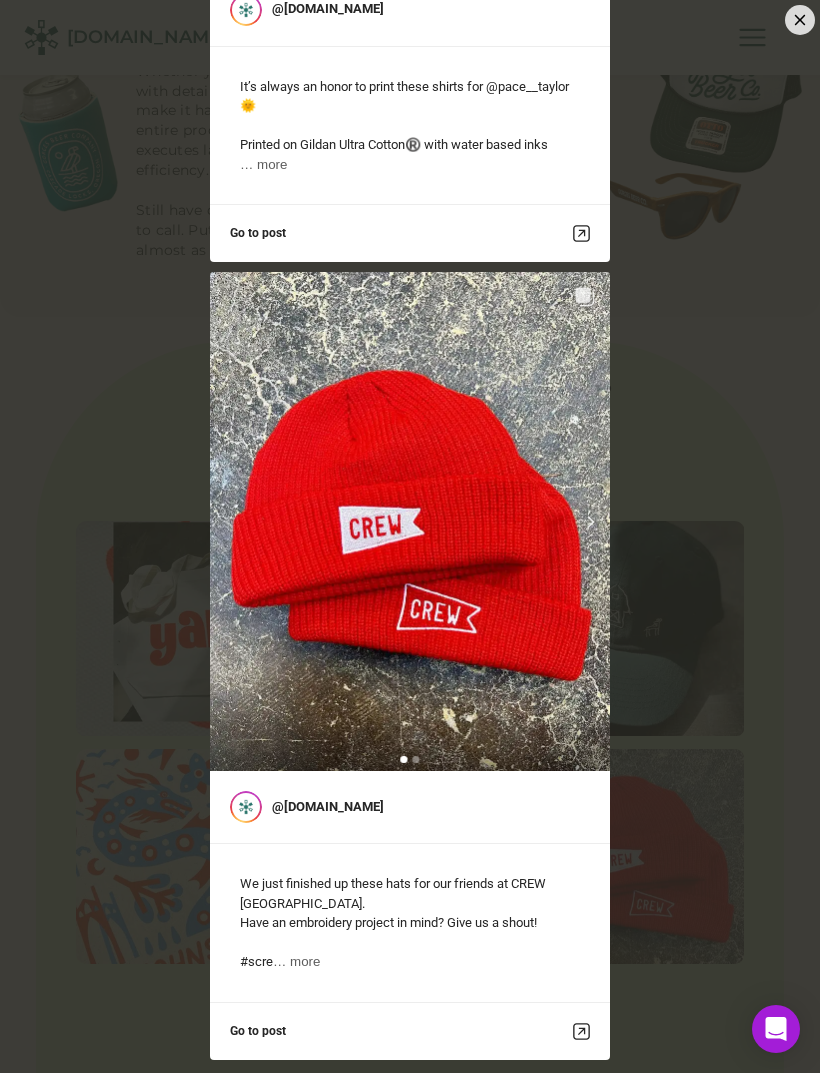 click on "@rendered.co YAH/NAH totes for our friend @lisacongdon 🔴🔵
Printed with water-based ink on @ascolour Carrie totes, by real people  … more Go to post
@rendered.co Pedalpalooza Merch Pick-up Party! 🚲
Join us at Rendered.co (916 SE 34th Ave) on Thursday, May 23rd from 5-7 PM to kick … more Go to post
@rendered.co Our friends at Bauman’s Cider just picked up these hats - oh yeah and five awards at the International Cider Awards in L … more Go to post
@rendered.co Totes & Tees for St. John’s Bizarre this Saturday! 🐉
We were stoked to work with St. John’s Bizarre to print their mer … more Go to post
@rendered.co It’s always an honor to print these shirts for @pace__taylor 🌞
Printed on Gildan Ultra Cotton®️ with water based inks … more Go to post
@rendered.co … more Go to post" at bounding box center (410, 536) 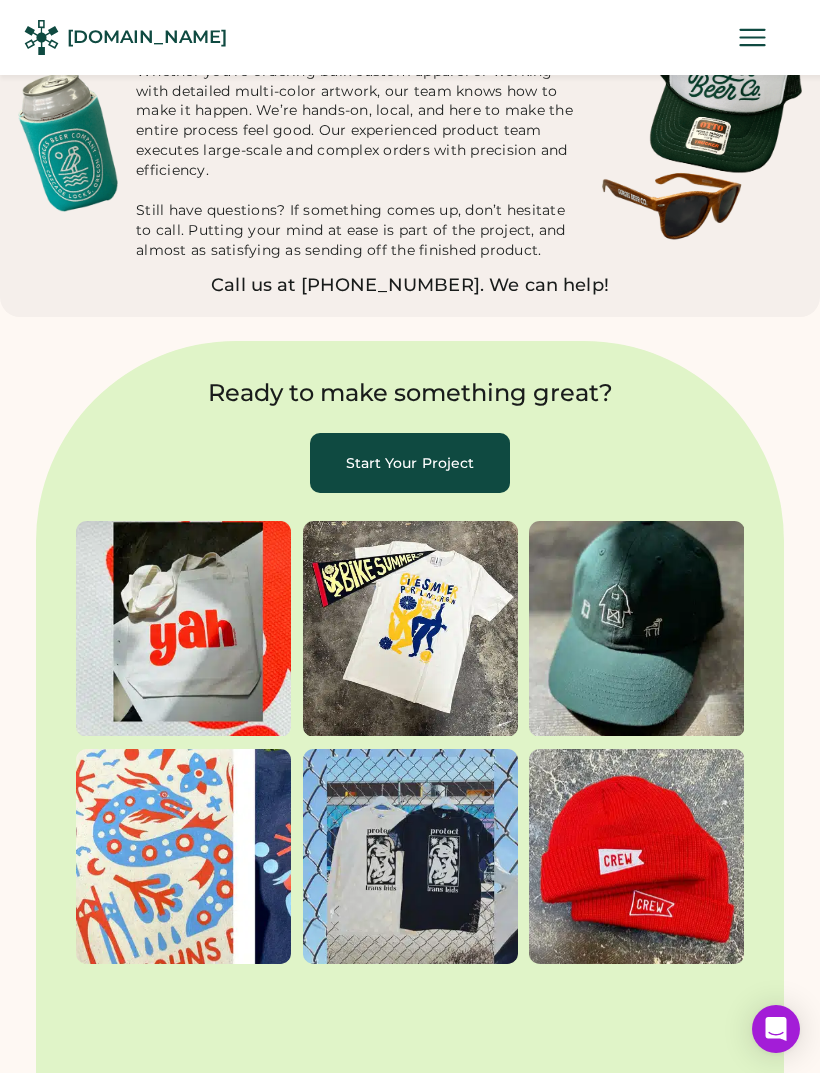 click on "Ready to make something great? Start Your Project" at bounding box center (410, 737) 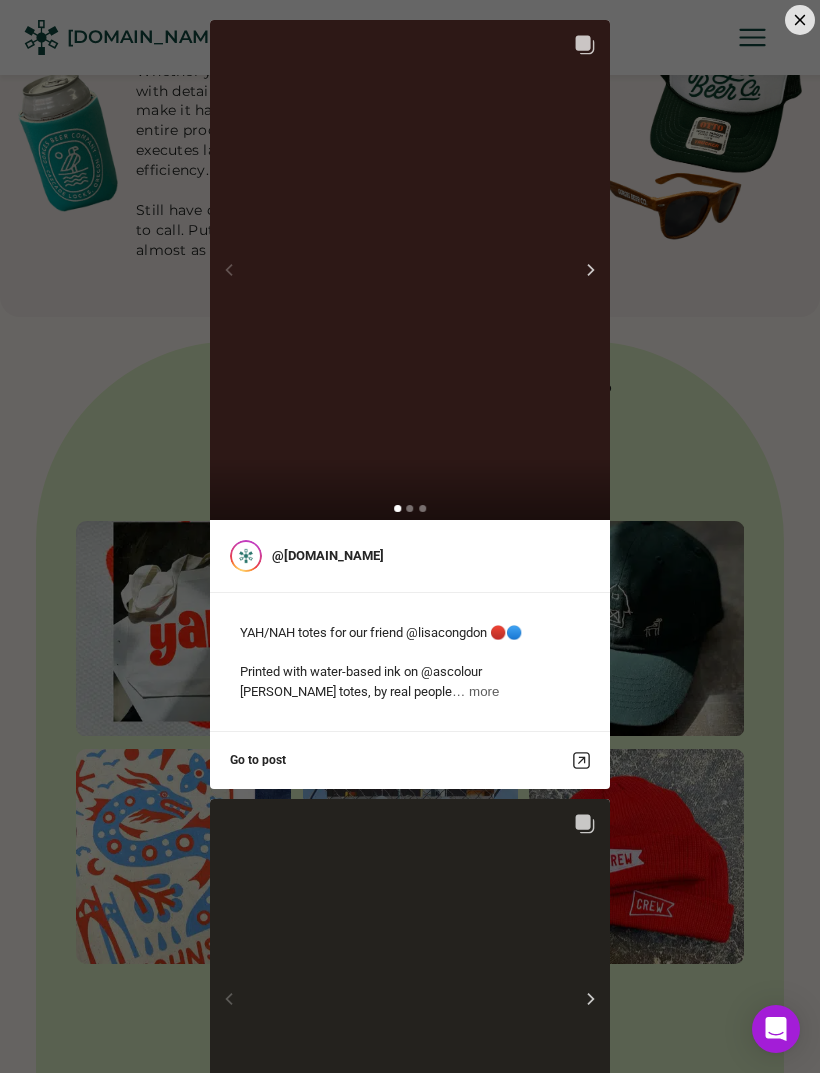 scroll, scrollTop: 2222, scrollLeft: 0, axis: vertical 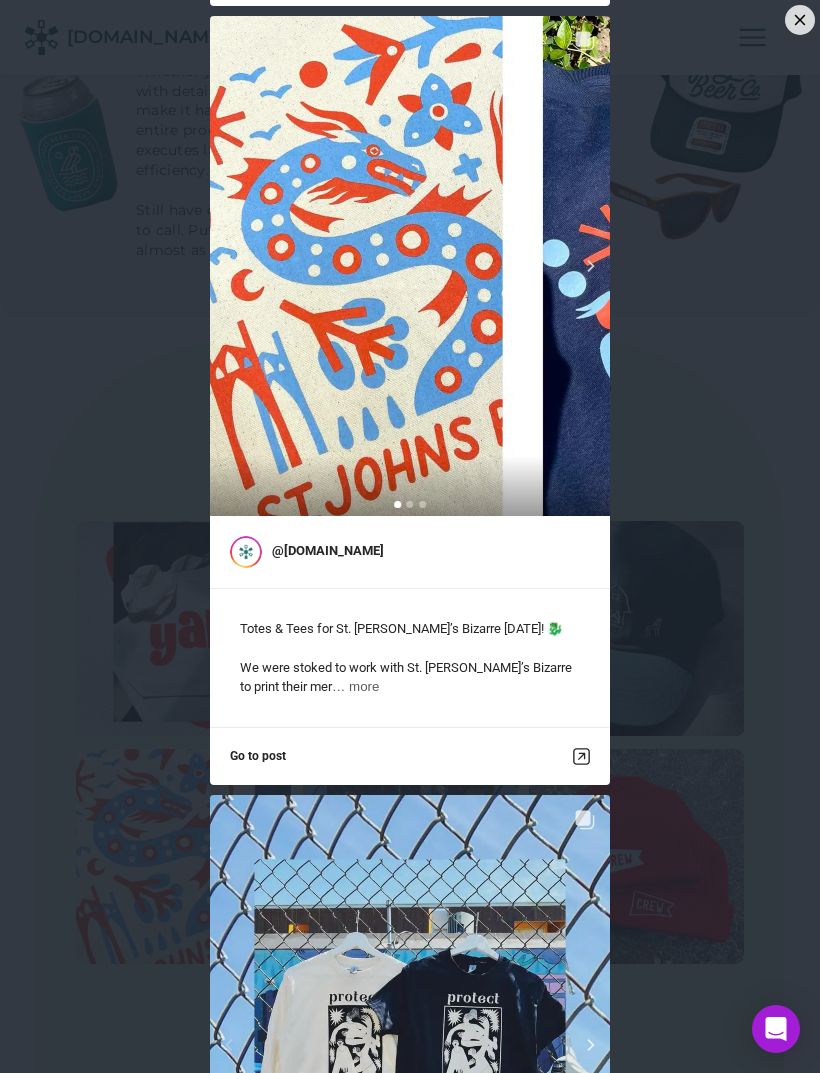 click on "@rendered.co YAH/NAH totes for our friend @lisacongdon 🔴🔵
Printed with water-based ink on @ascolour Carrie totes, by real people  … more Go to post
@rendered.co Pedalpalooza Merch Pick-up Party! 🚲
Join us at Rendered.co (916 SE 34th Ave) on Thursday, May 23rd from 5-7 PM to kick … more Go to post
@rendered.co Our friends at Bauman’s Cider just picked up these hats - oh yeah and five awards at the International Cider Awards in L … more Go to post
@rendered.co Totes & Tees for St. John’s Bizarre this Saturday! 🐉
We were stoked to work with St. John’s Bizarre to print their mer … more Go to post
@rendered.co It’s always an honor to print these shirts for @pace__taylor 🌞
Printed on Gildan Ultra Cotton®️ with water based inks … more Go to post
@rendered.co … more Go to post" at bounding box center [410, 536] 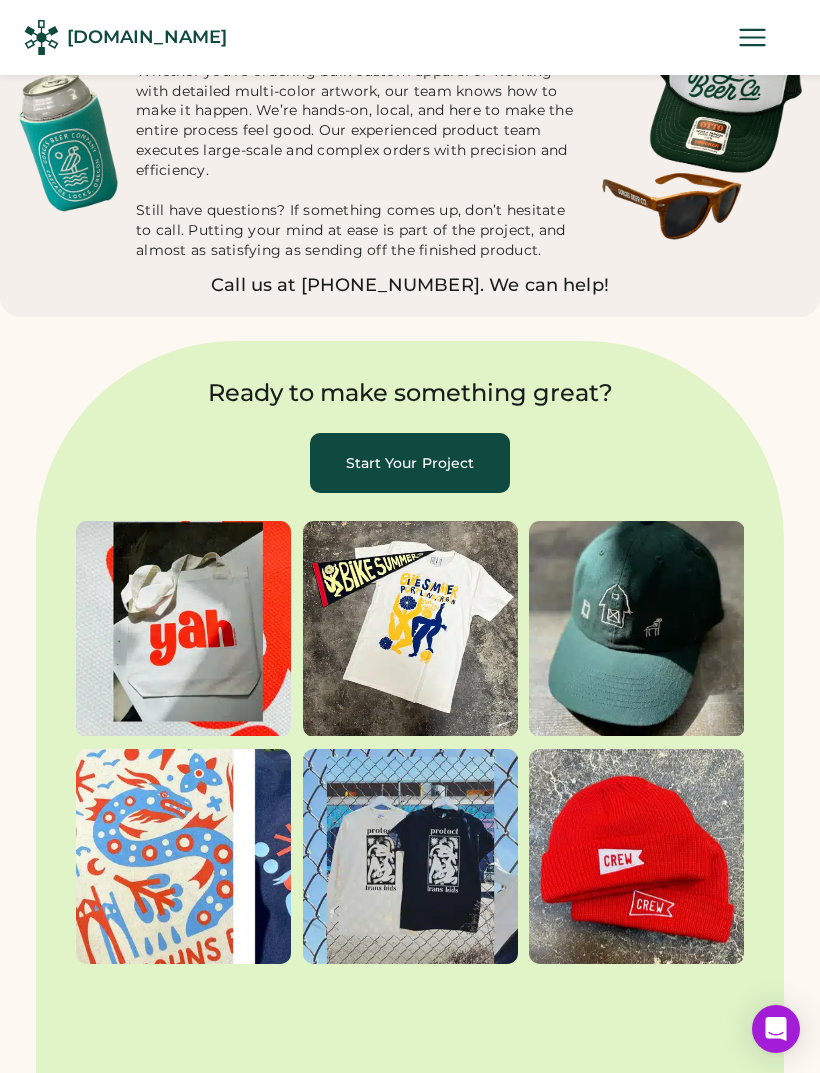 click at bounding box center (636, 628) 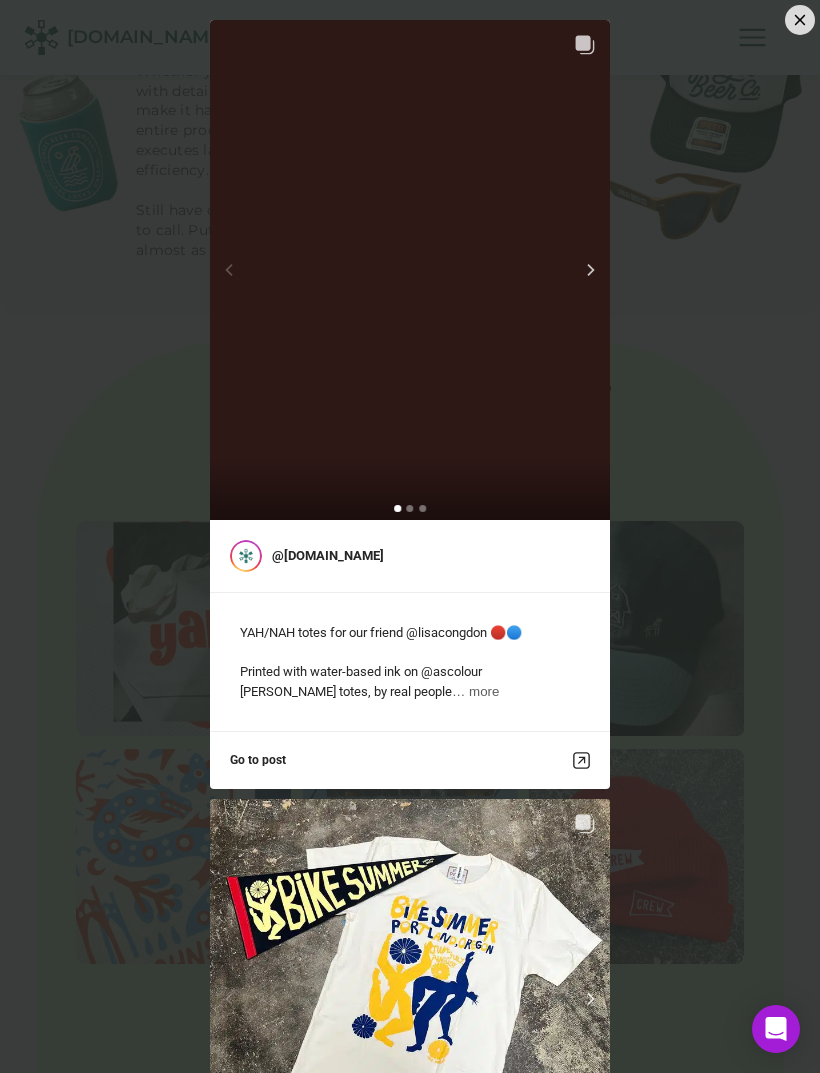 scroll, scrollTop: 1464, scrollLeft: 0, axis: vertical 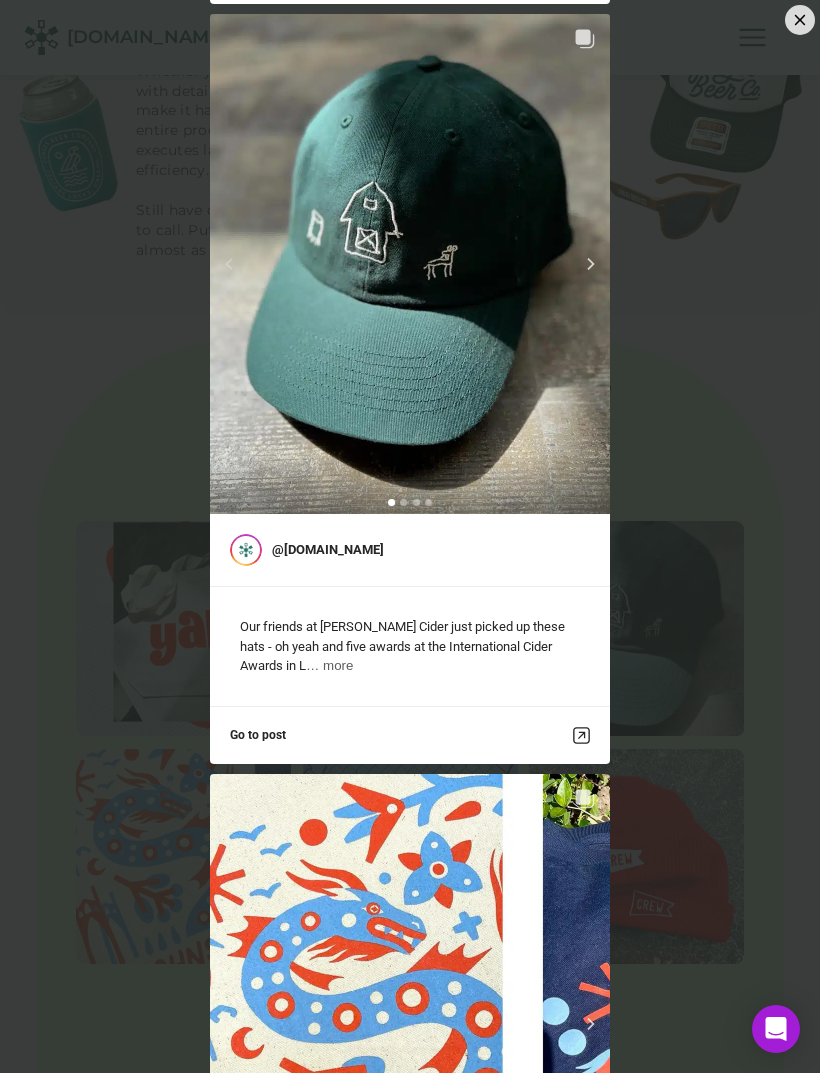 click on "@rendered.co YAH/NAH totes for our friend @lisacongdon 🔴🔵
Printed with water-based ink on @ascolour Carrie totes, by real people  … more Go to post
@rendered.co Pedalpalooza Merch Pick-up Party! 🚲
Join us at Rendered.co (916 SE 34th Ave) on Thursday, May 23rd from 5-7 PM to kick … more Go to post
@rendered.co Our friends at Bauman’s Cider just picked up these hats - oh yeah and five awards at the International Cider Awards in L … more Go to post
@rendered.co Totes & Tees for St. John’s Bizarre this Saturday! 🐉
We were stoked to work with St. John’s Bizarre to print their mer … more Go to post
@rendered.co It’s always an honor to print these shirts for @pace__taylor 🌞
Printed on Gildan Ultra Cotton®️ with water based inks … more Go to post
@rendered.co … more Go to post" at bounding box center [410, 536] 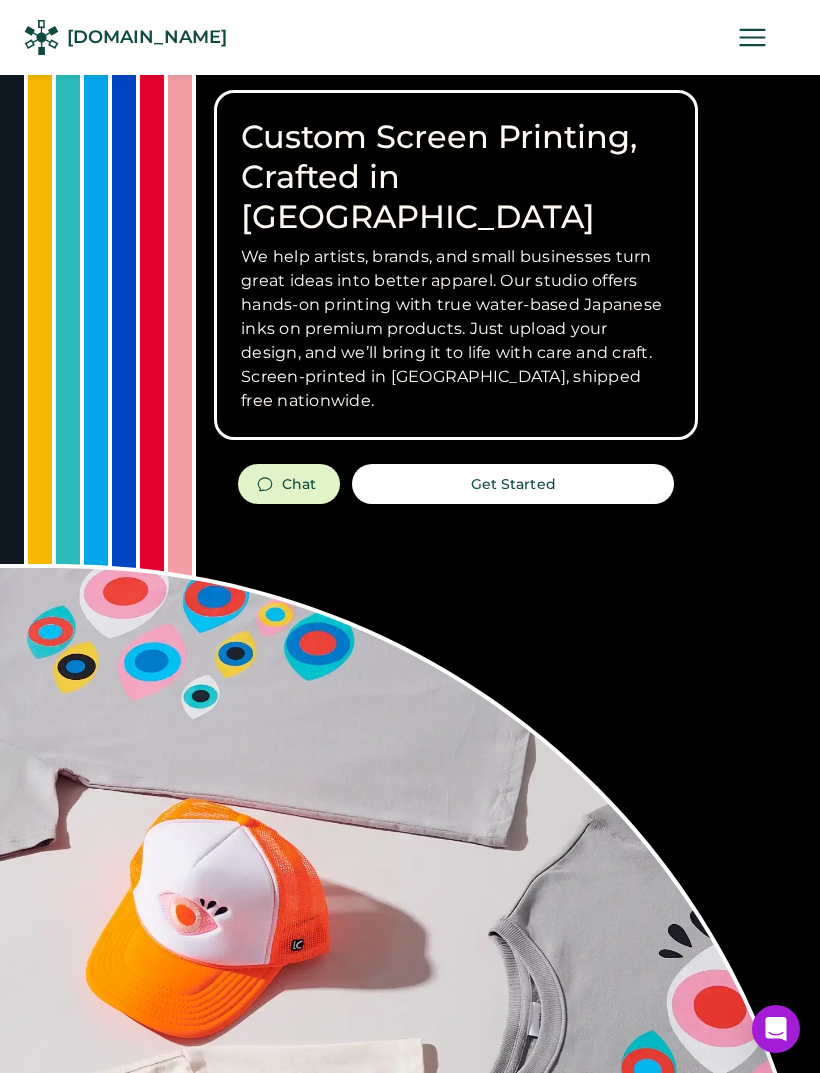 scroll, scrollTop: 0, scrollLeft: 0, axis: both 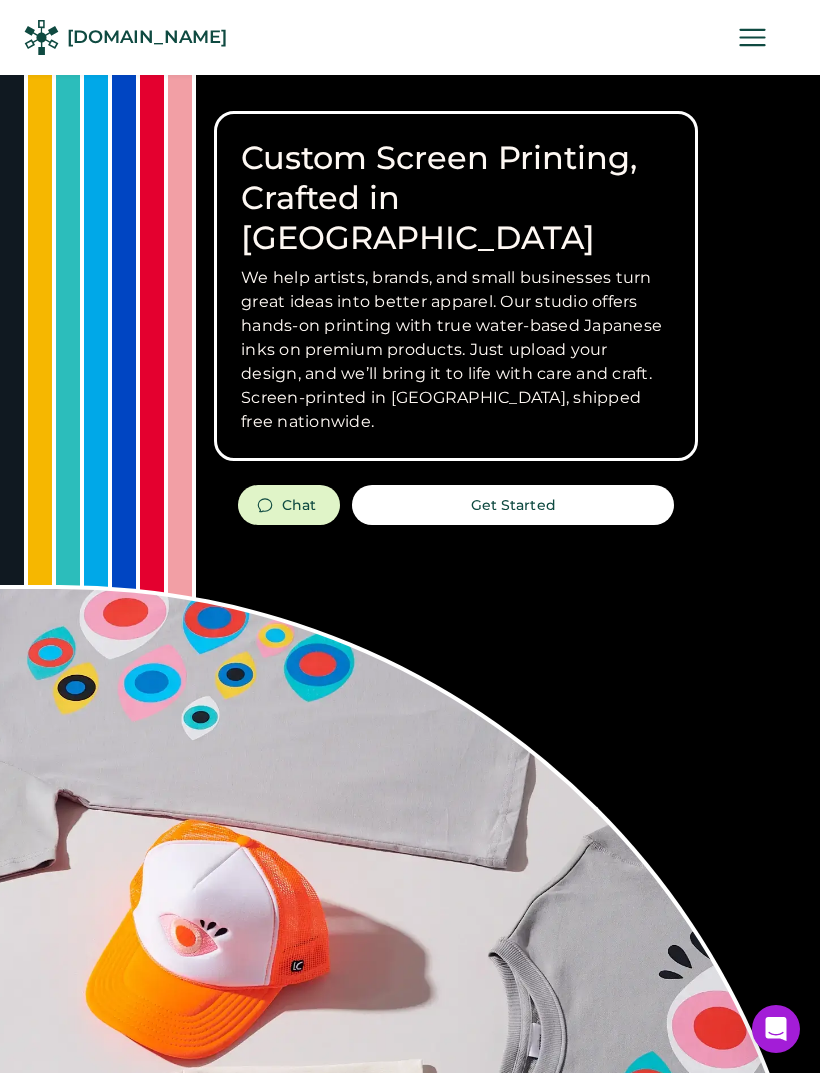 click 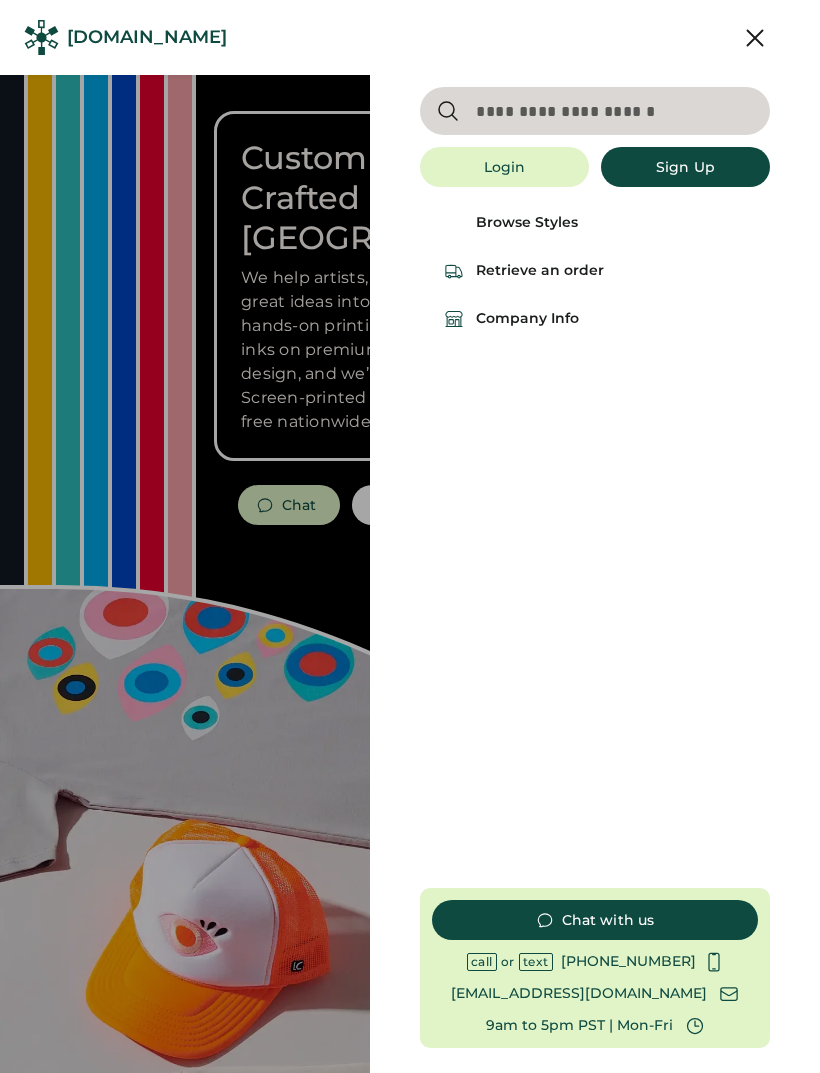 click 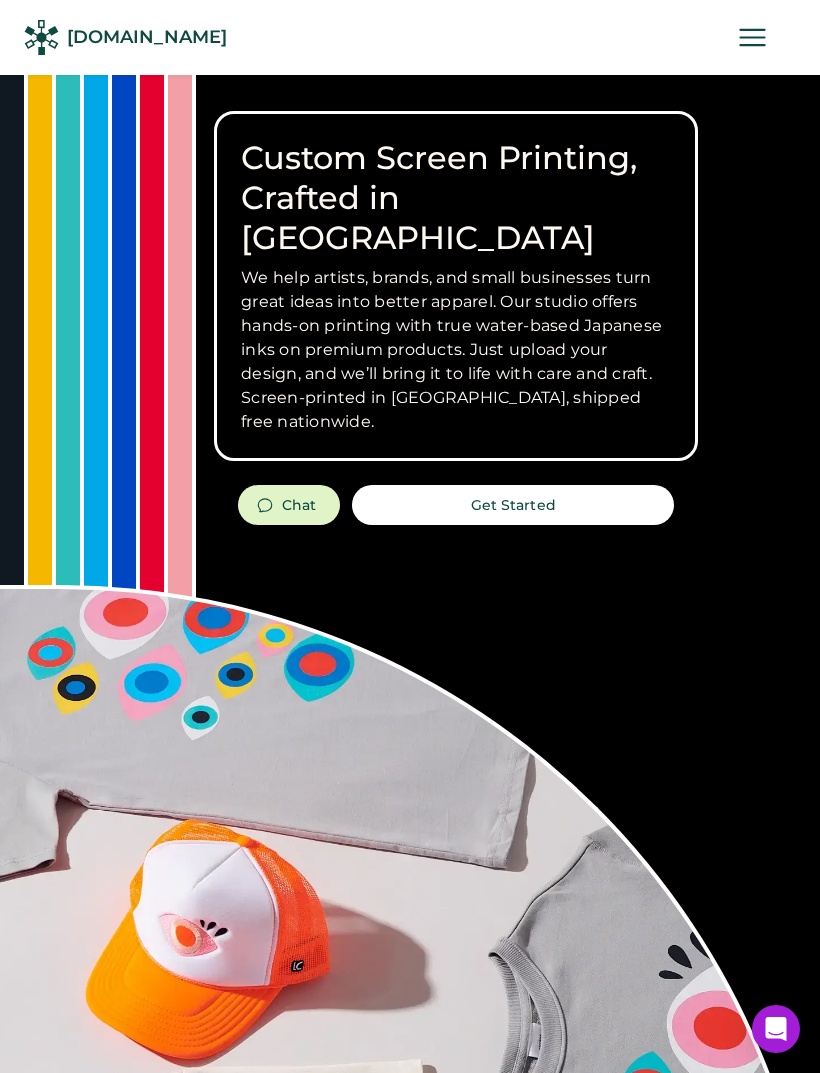 click 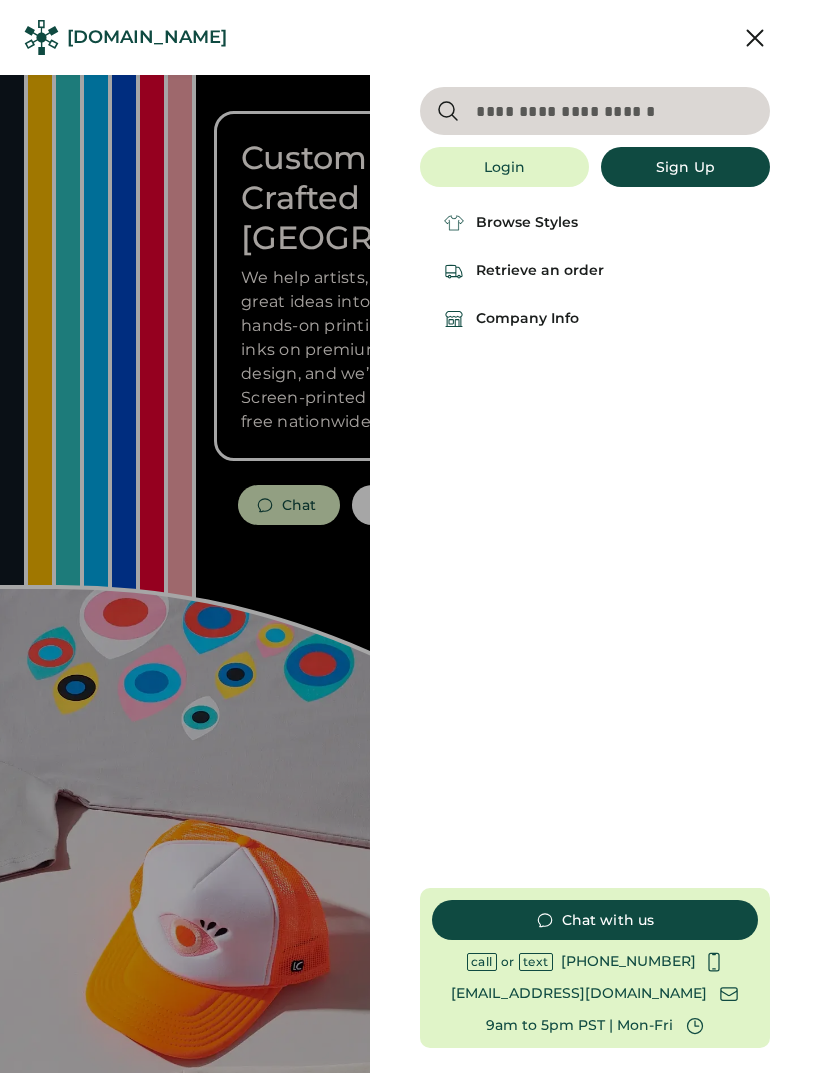 click at bounding box center [595, 111] 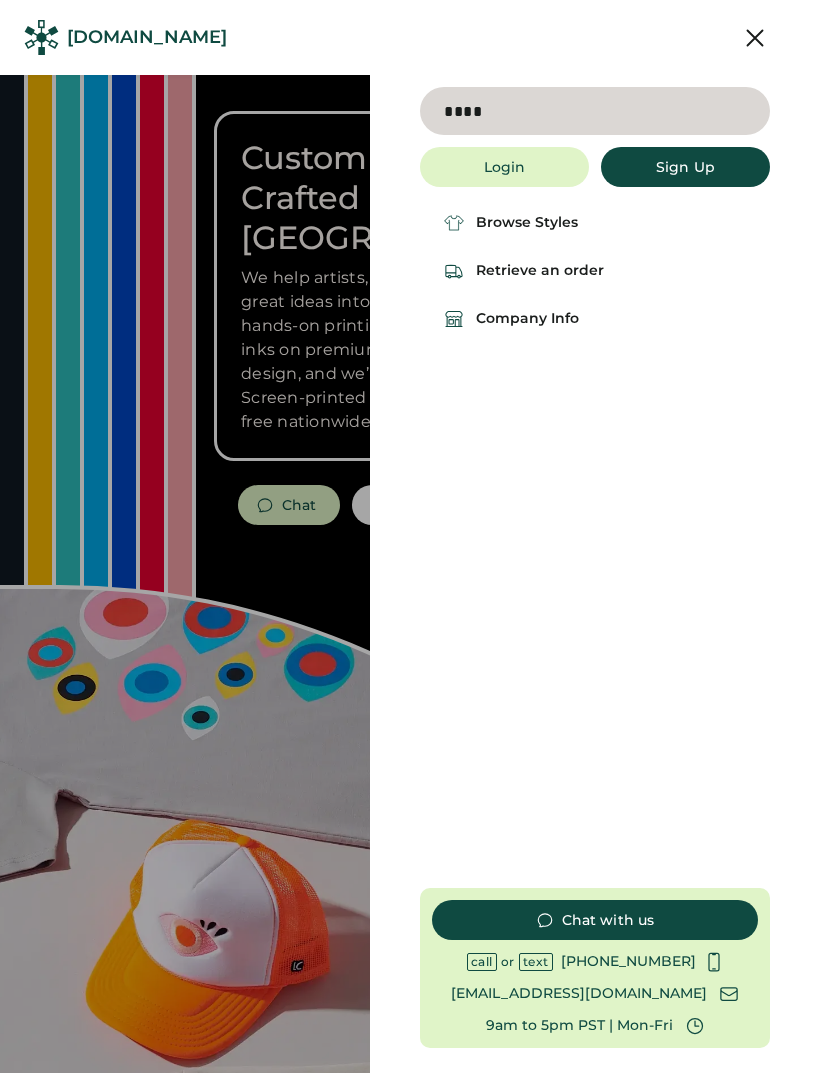type on "****" 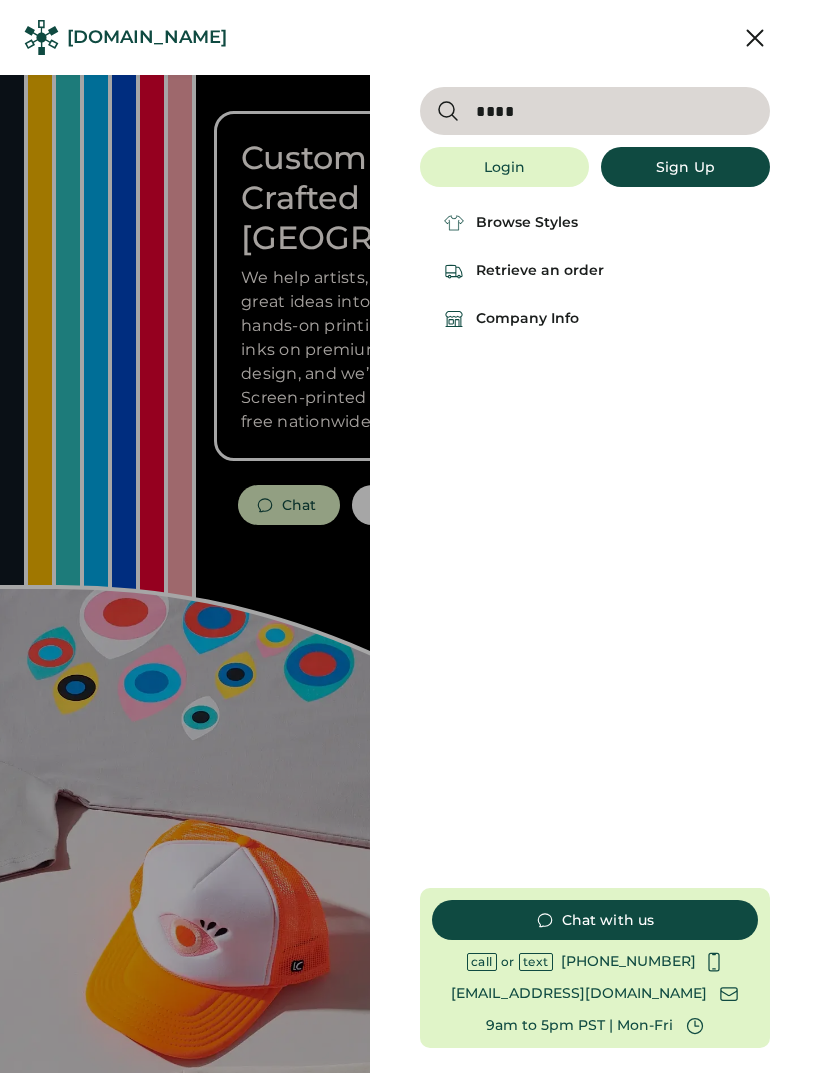 click at bounding box center (595, 111) 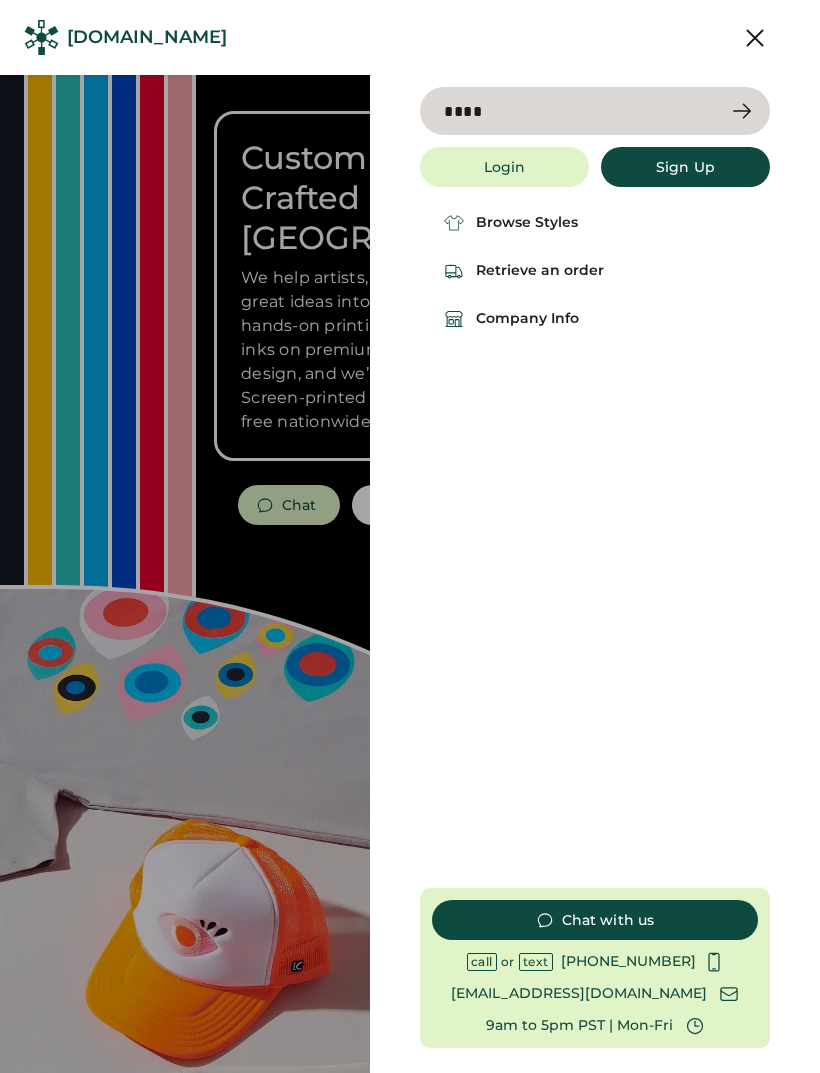 click 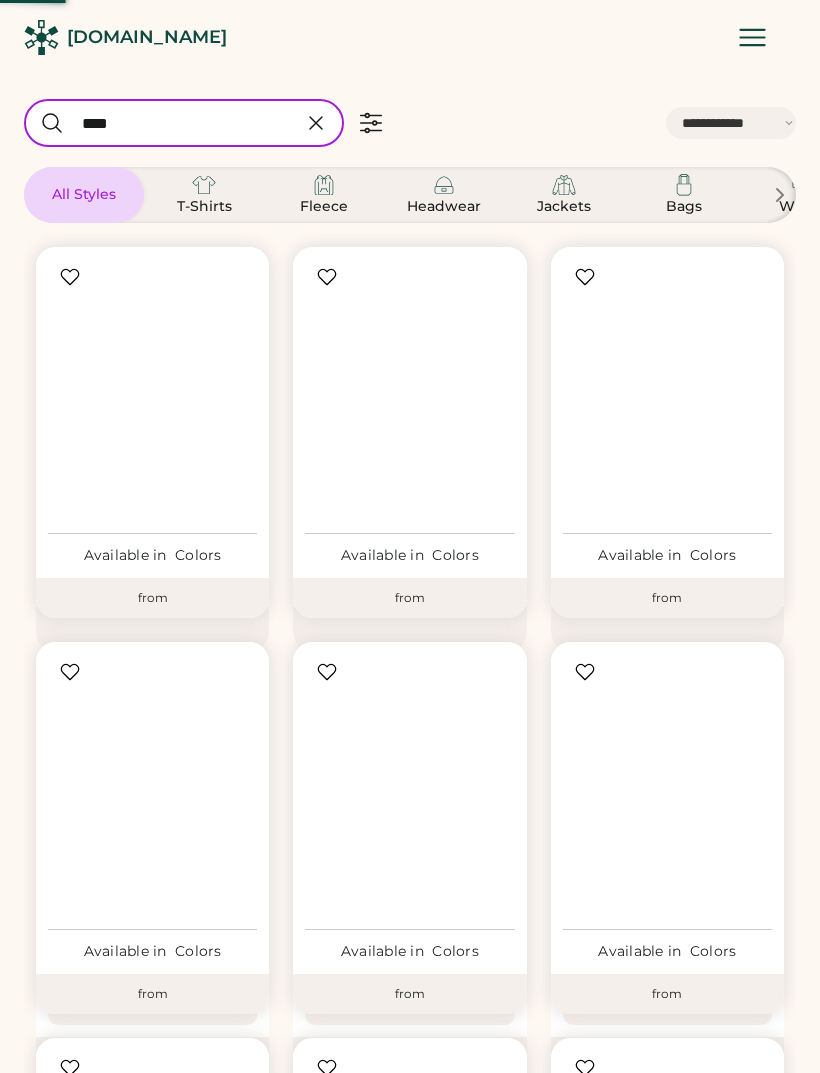 select on "*****" 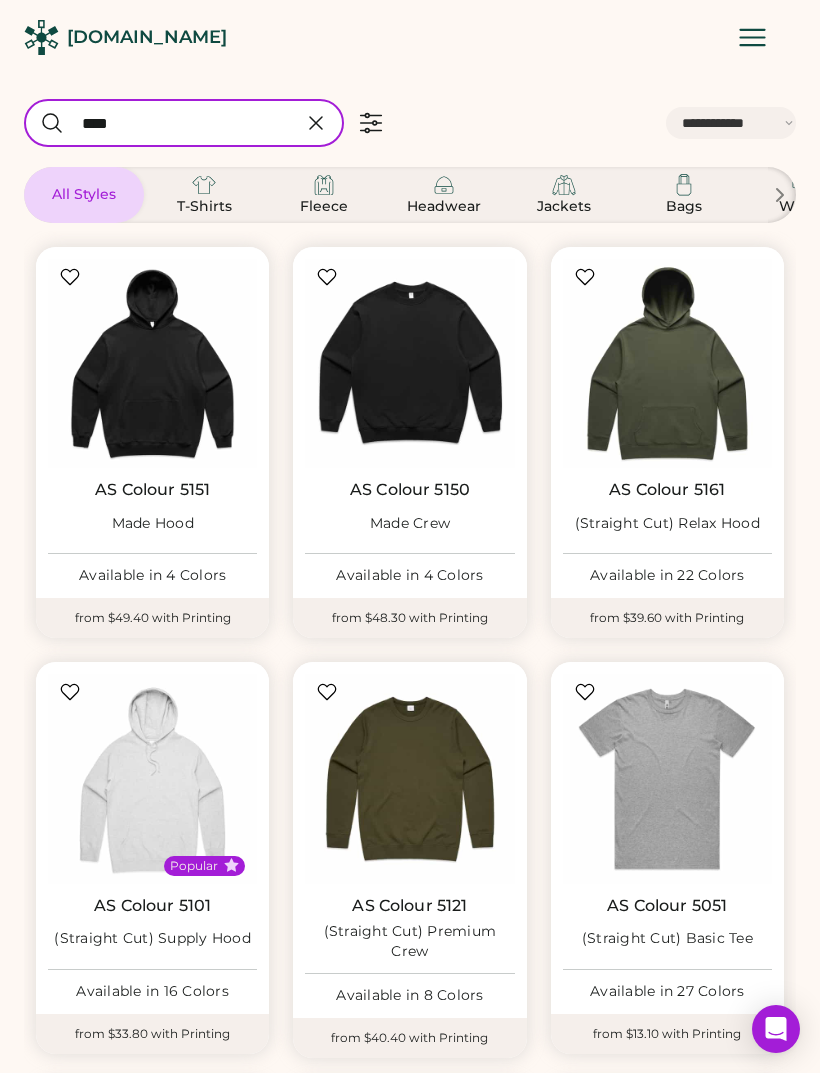 click at bounding box center [152, 363] 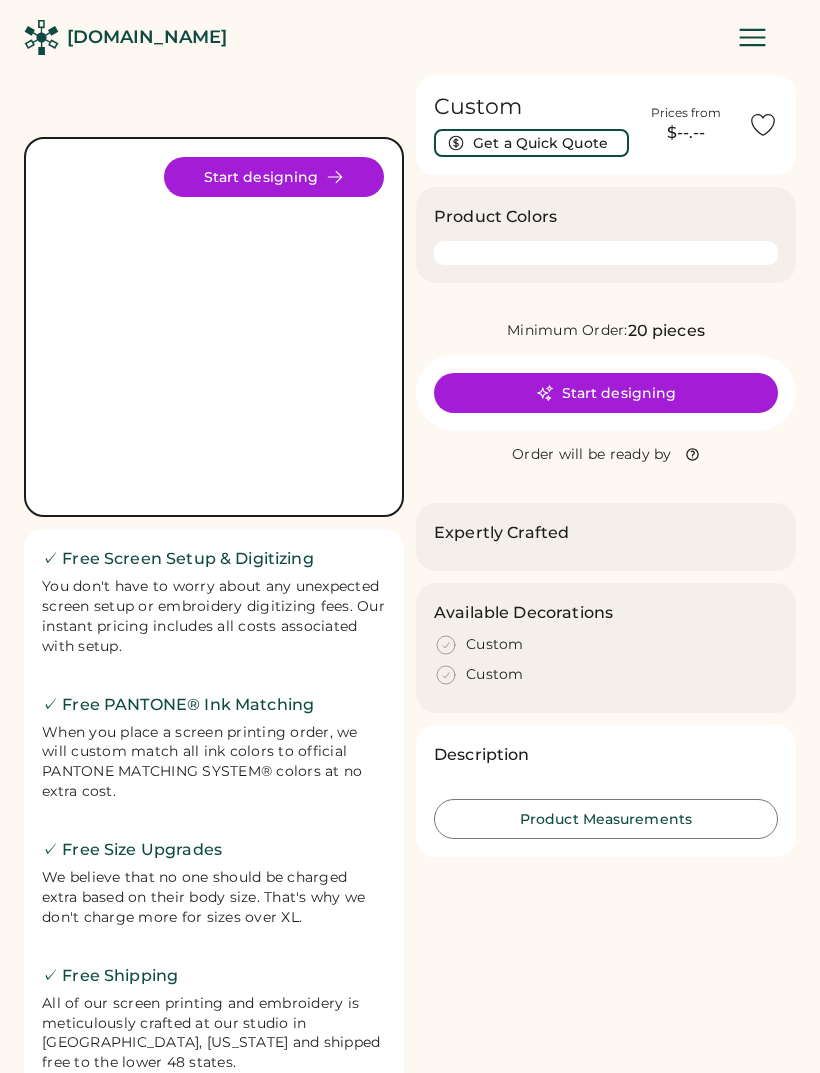 scroll, scrollTop: 0, scrollLeft: 0, axis: both 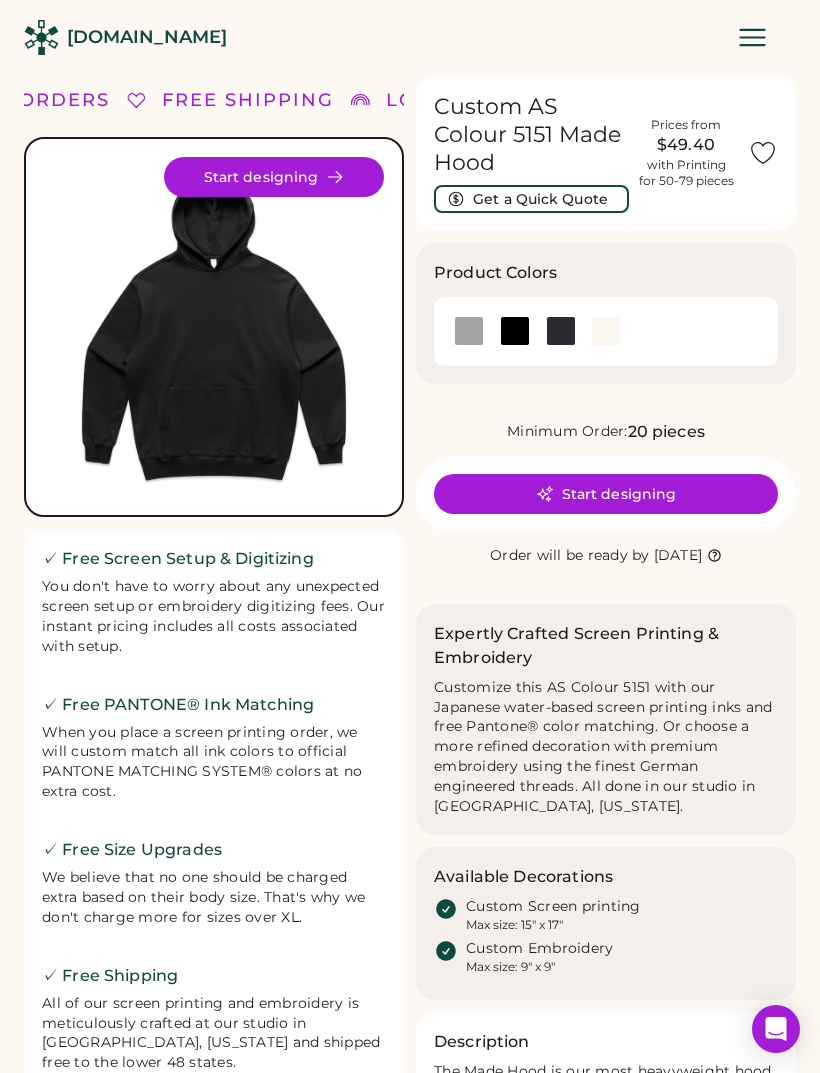 click on "Start designing" at bounding box center (274, 177) 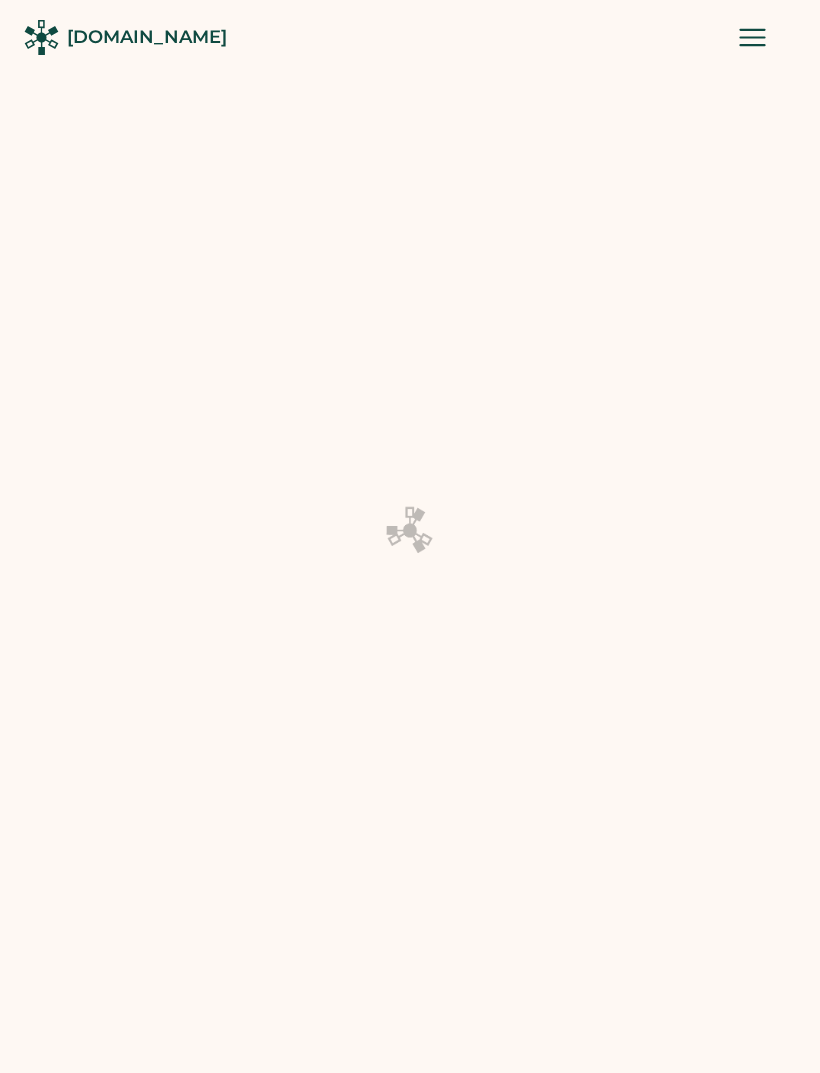 scroll, scrollTop: 0, scrollLeft: 0, axis: both 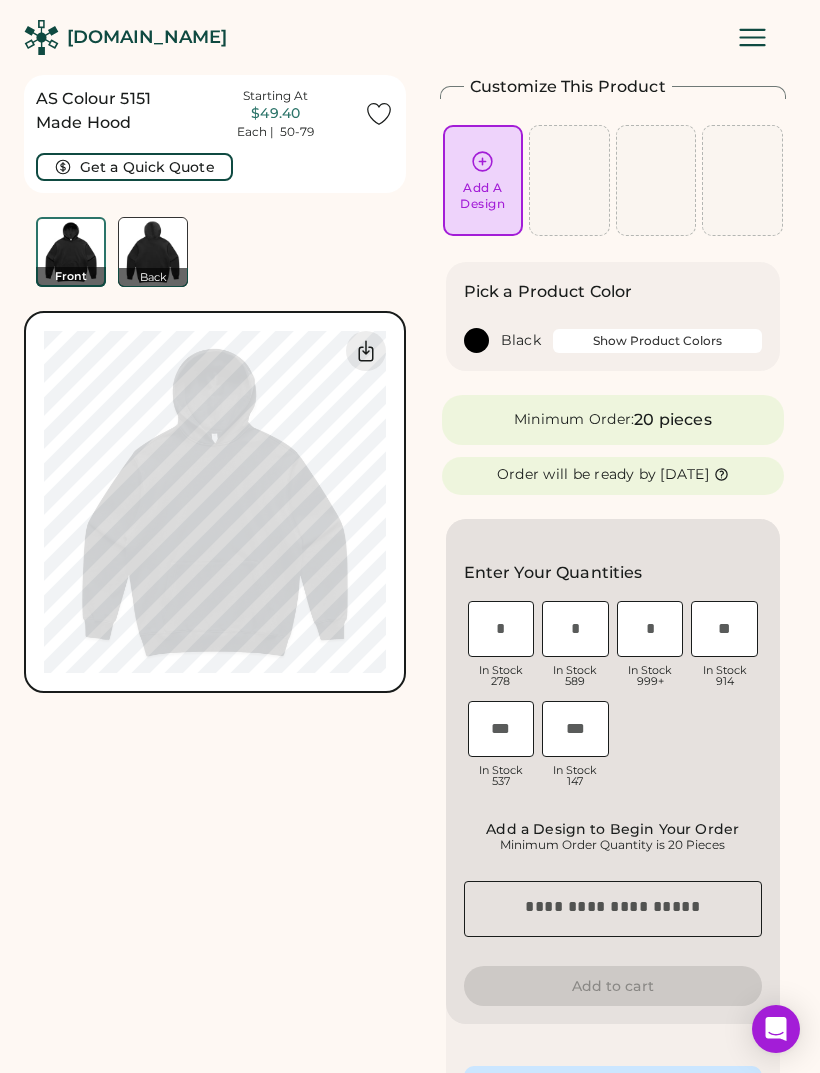 click at bounding box center [501, 629] 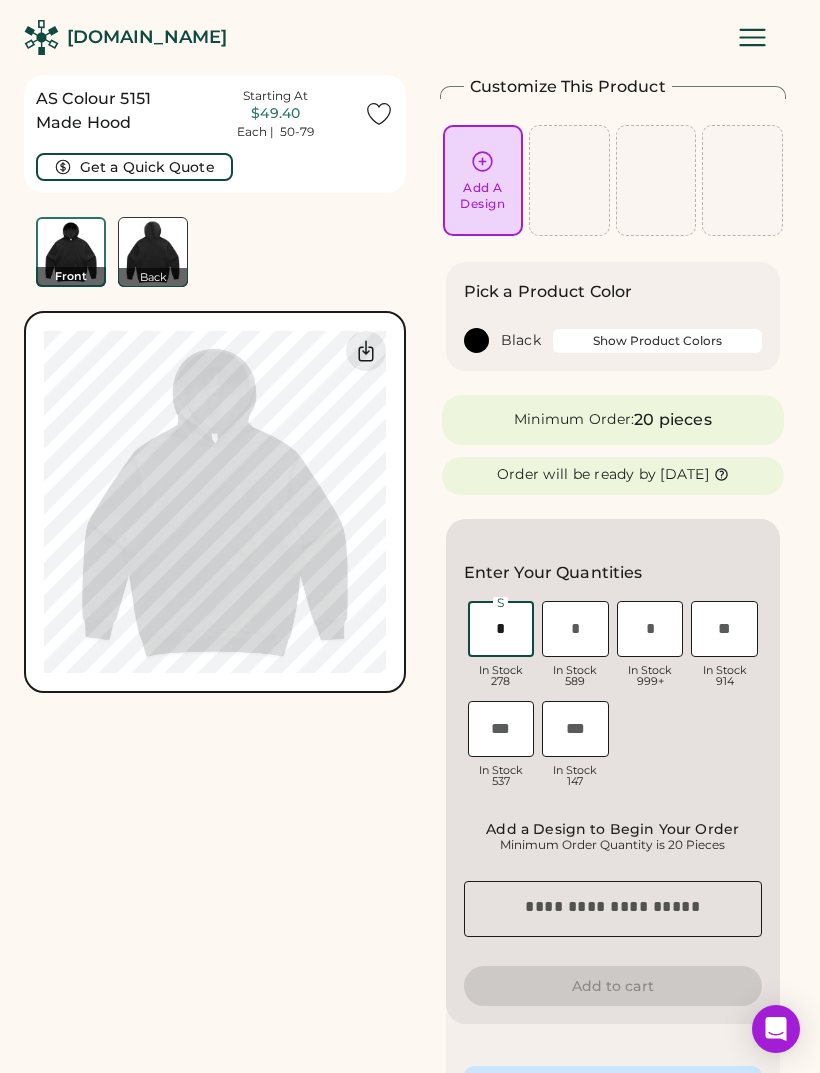 type on "*" 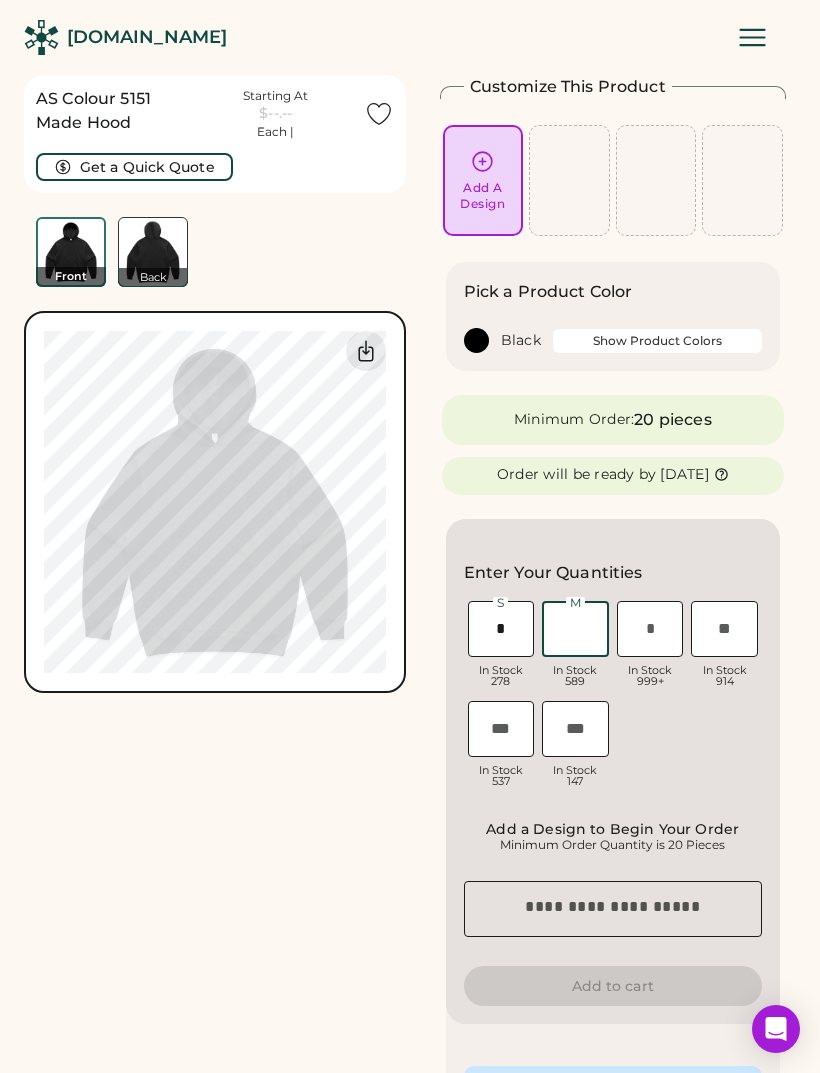 click on "*" at bounding box center [501, 629] 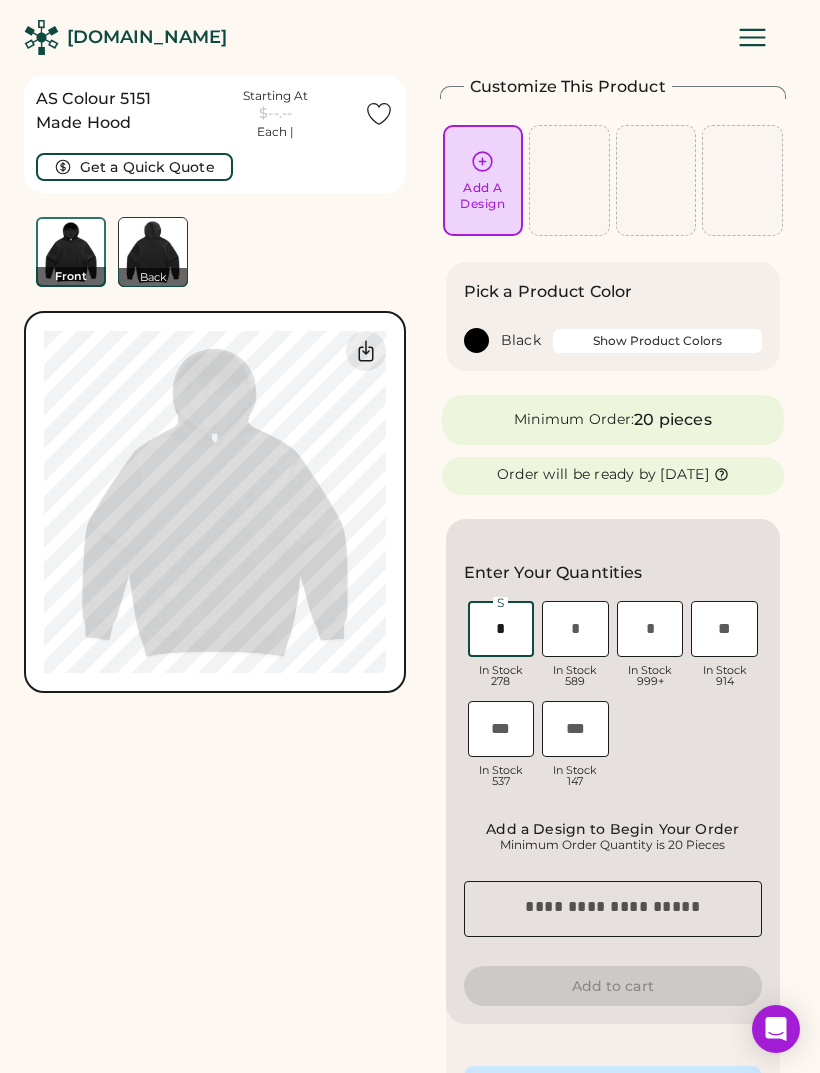 type on "*" 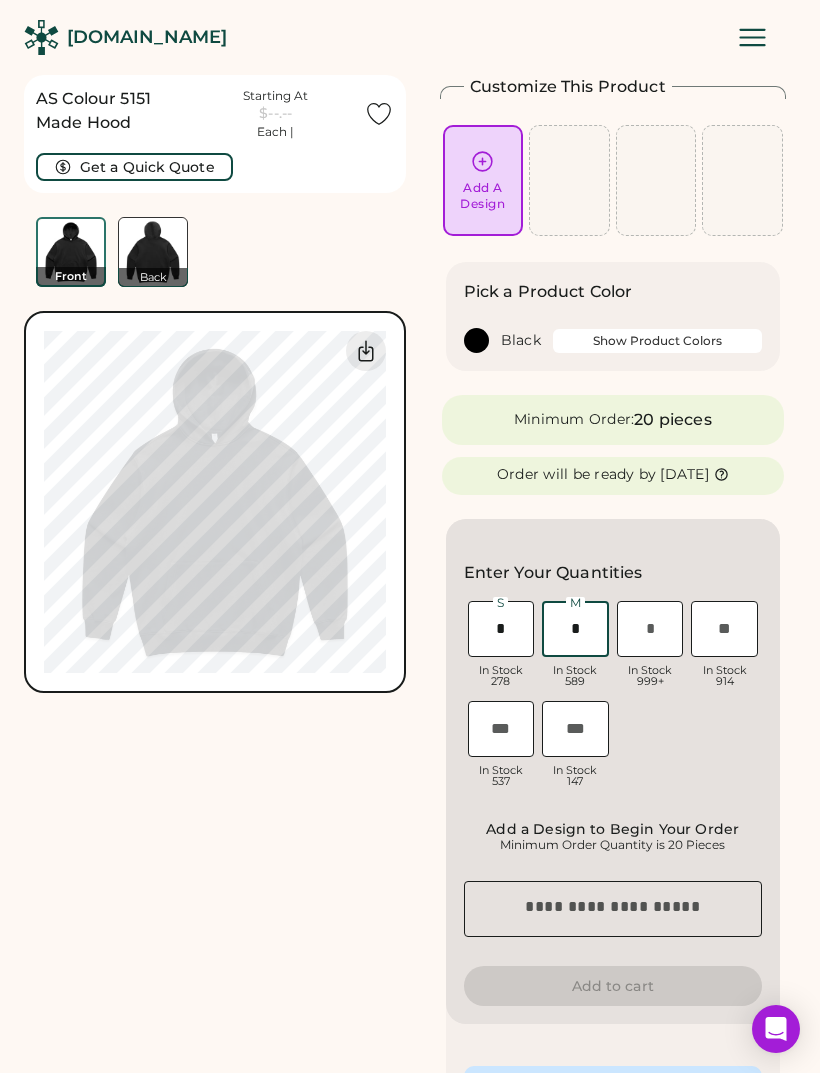 type on "*" 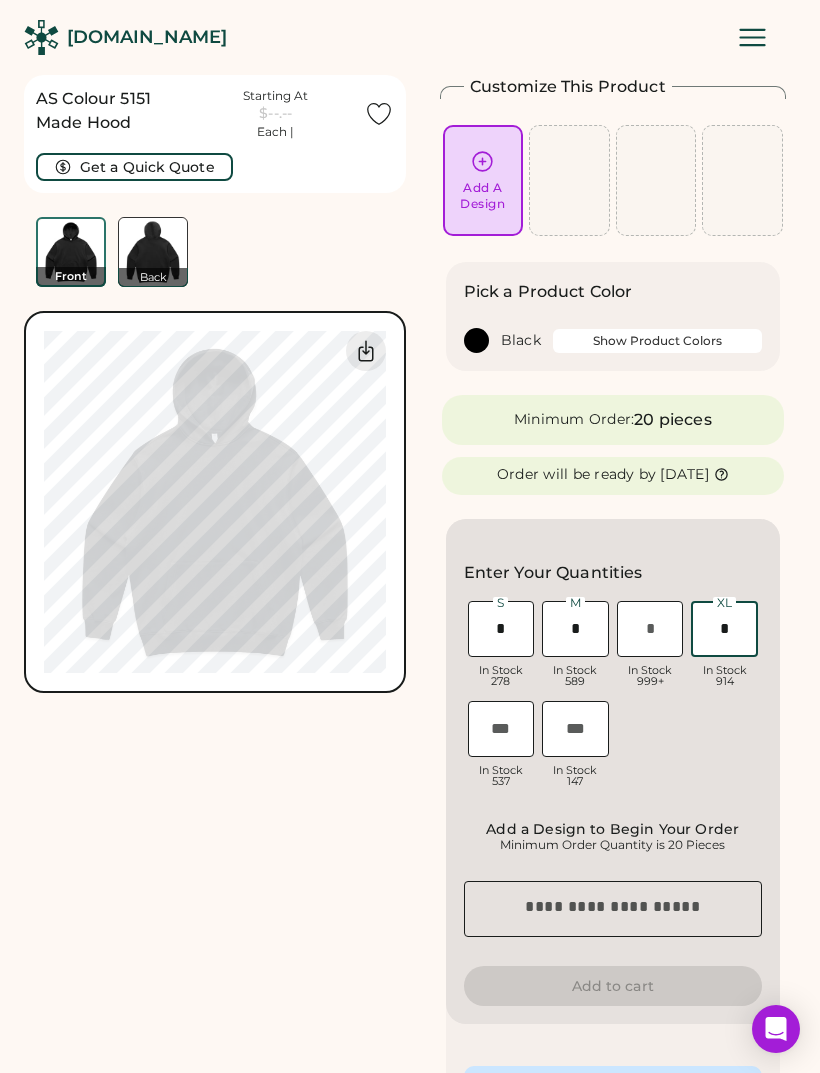 type on "*" 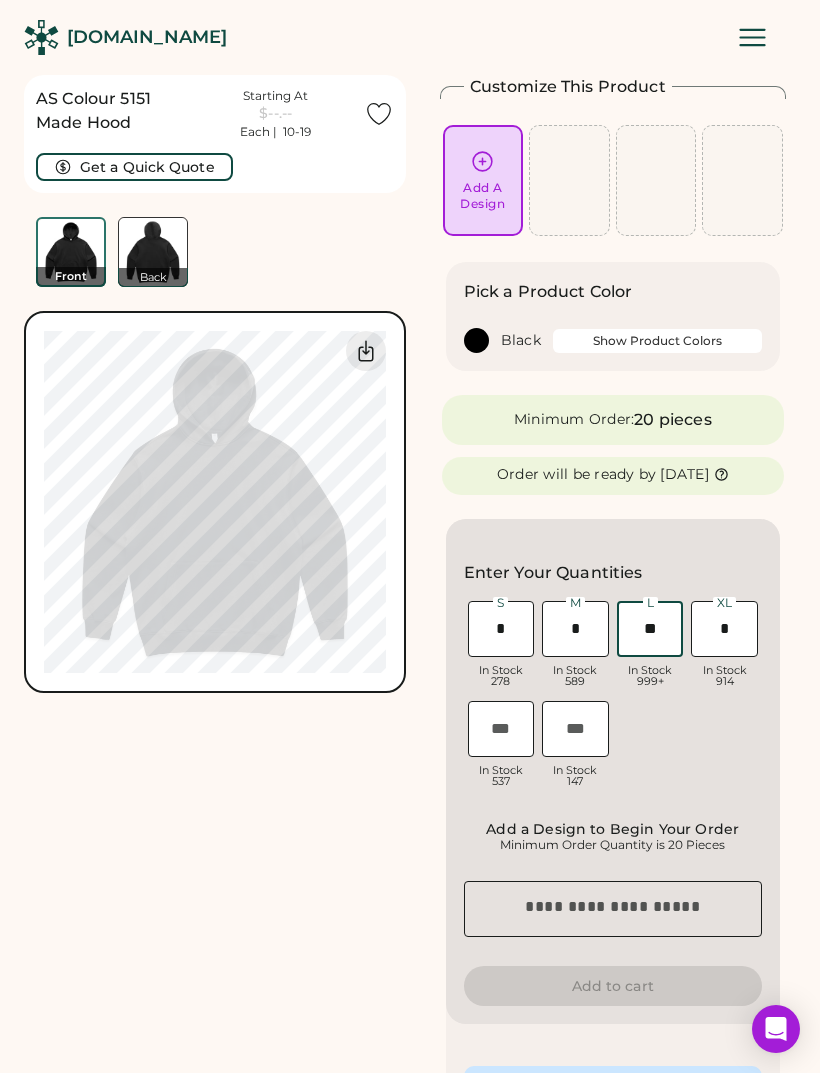 type on "**" 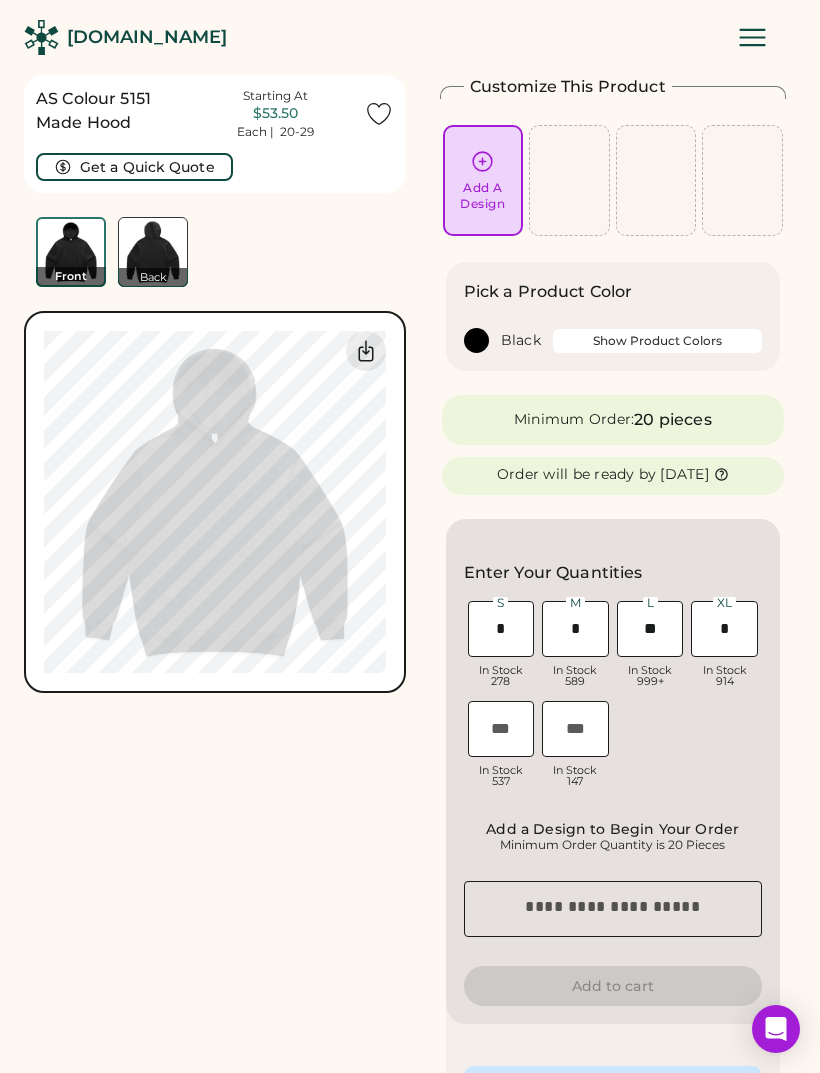 click 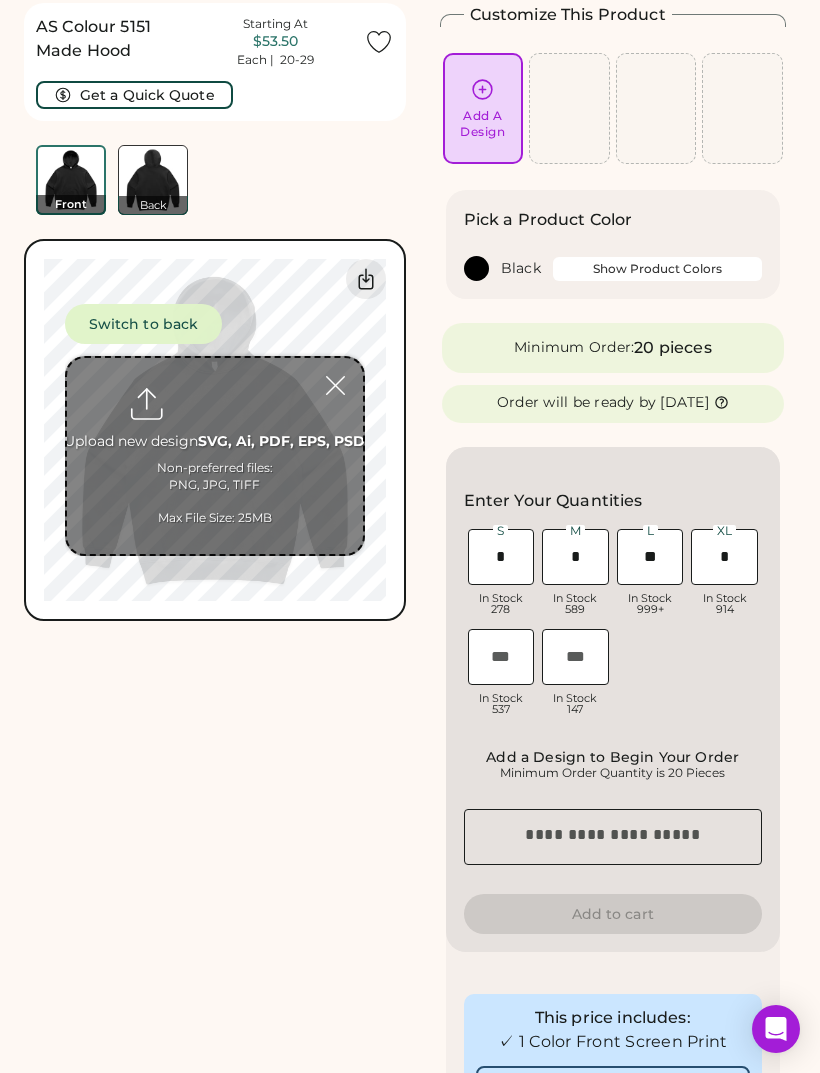 scroll, scrollTop: 75, scrollLeft: 0, axis: vertical 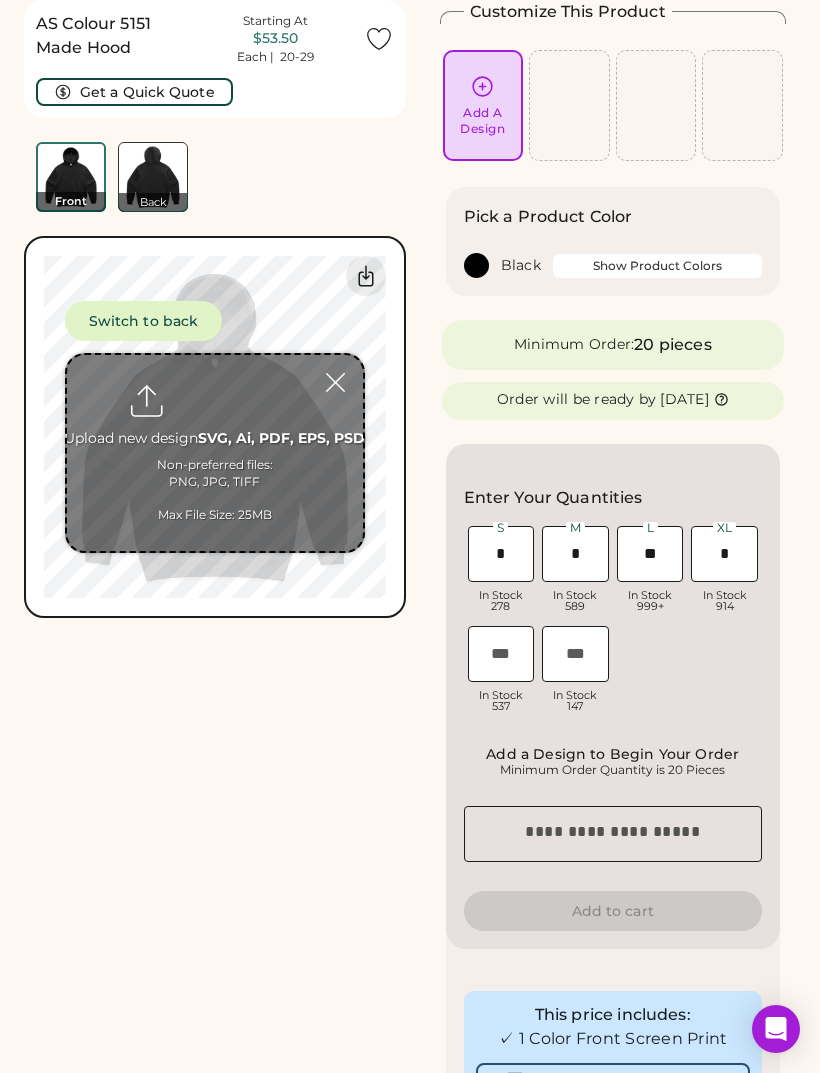 click at bounding box center [215, 453] 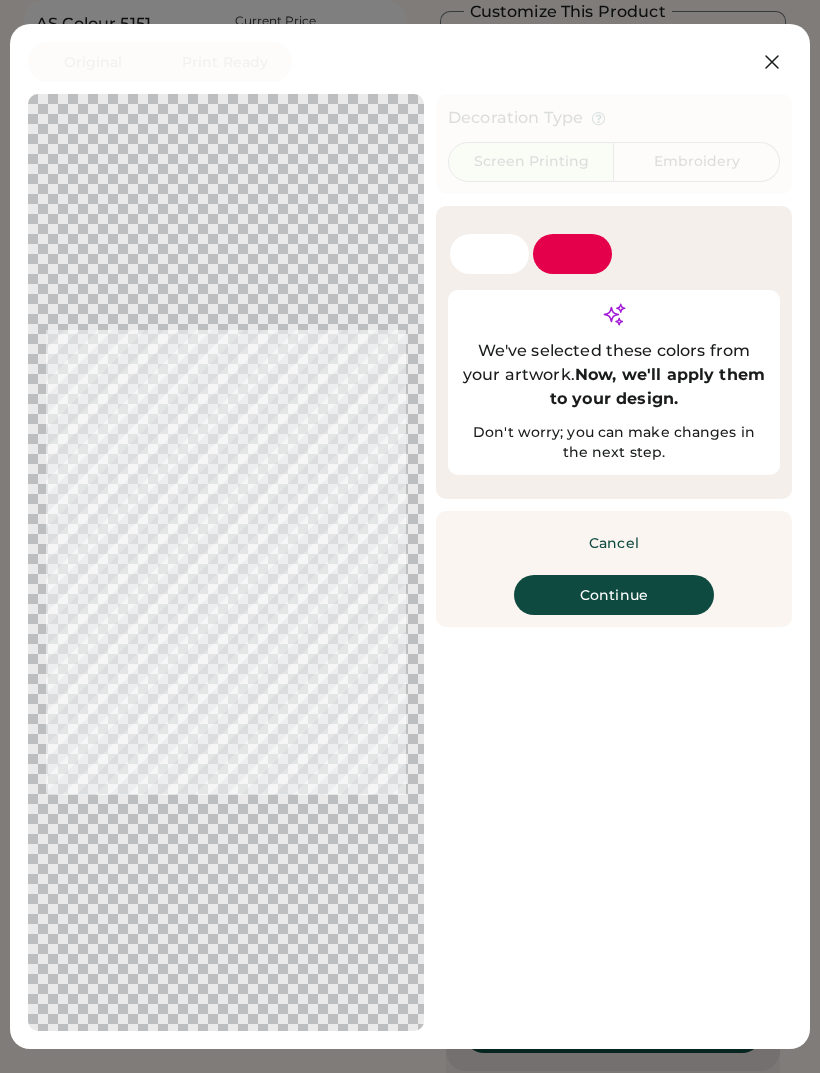 click on "Continue" at bounding box center [614, 595] 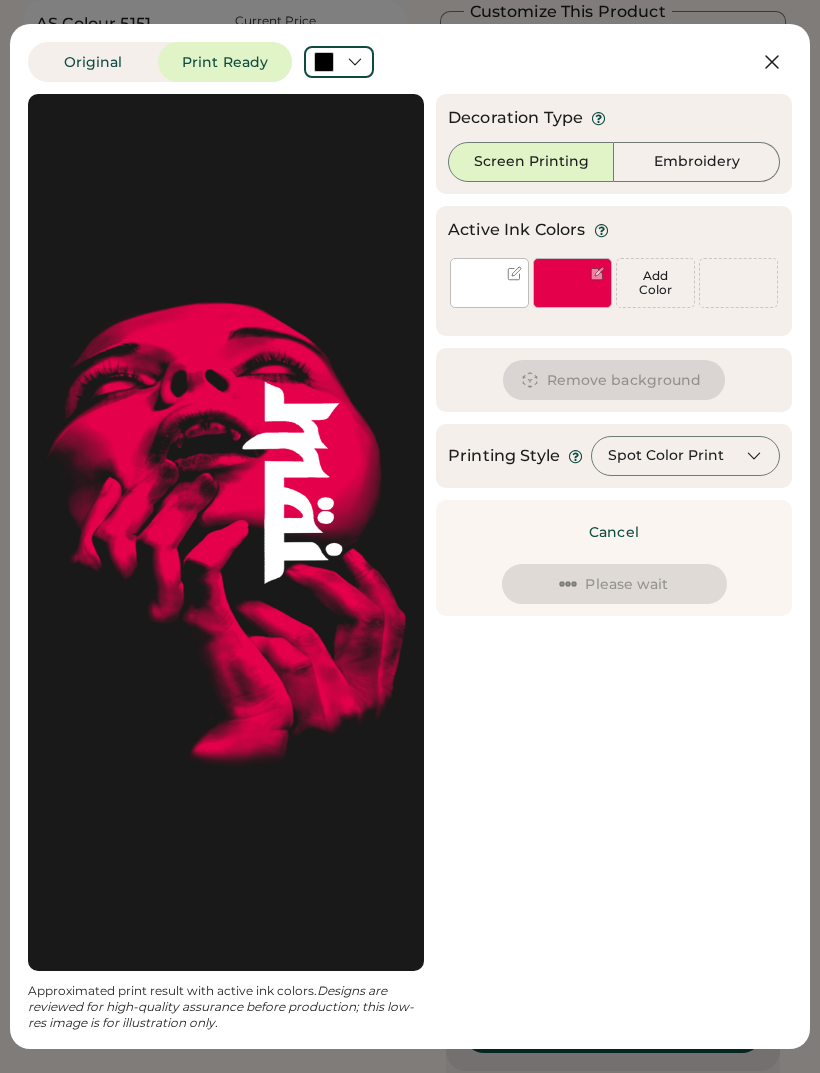 click at bounding box center [226, 532] 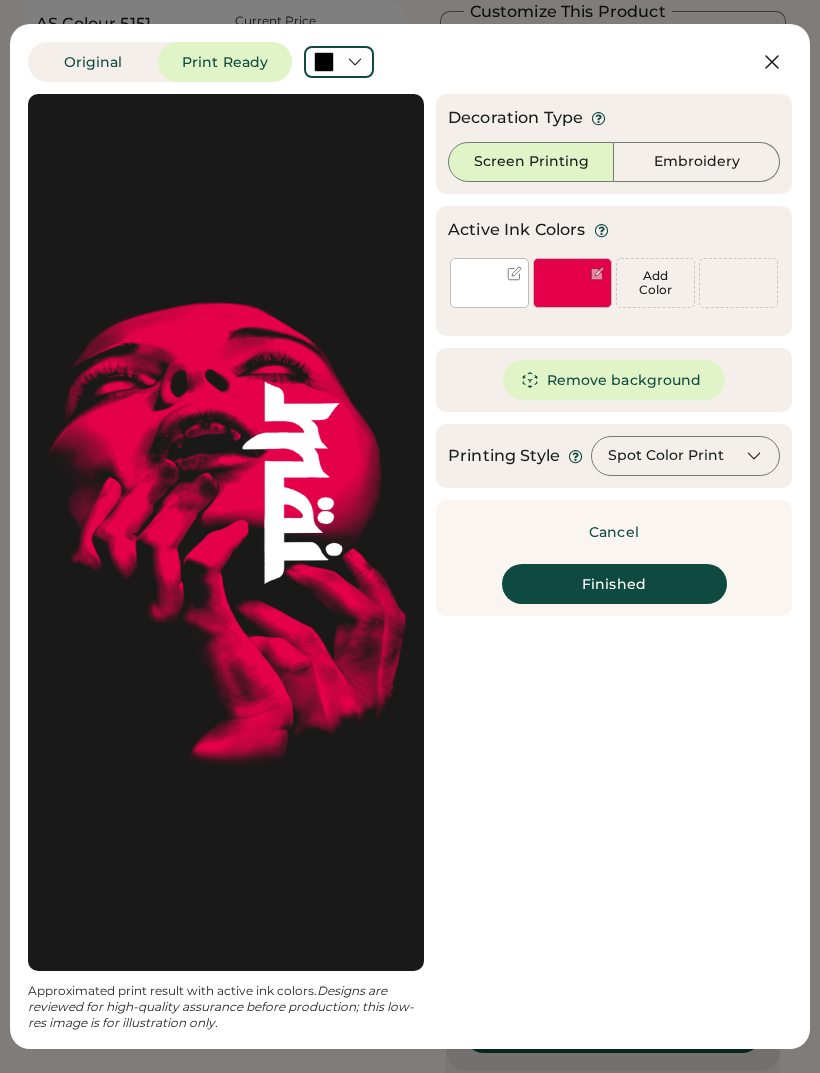 scroll, scrollTop: 79, scrollLeft: 0, axis: vertical 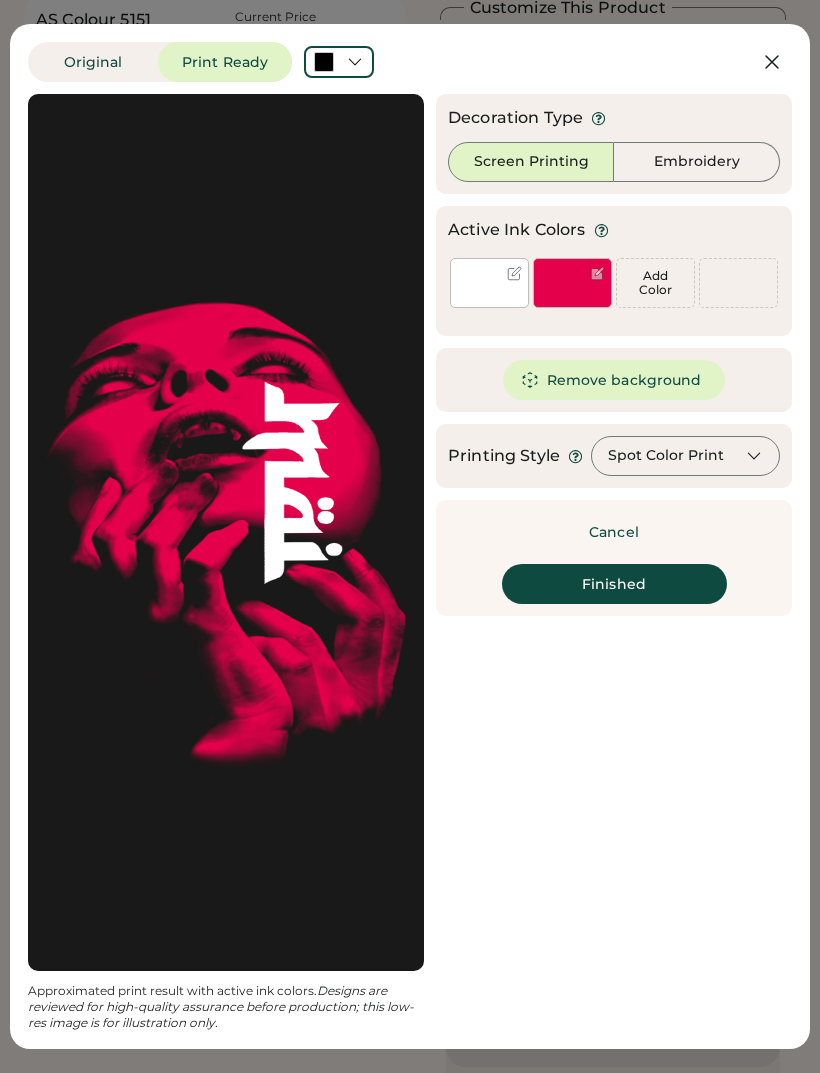 click on "Spot Color Print" at bounding box center (666, 456) 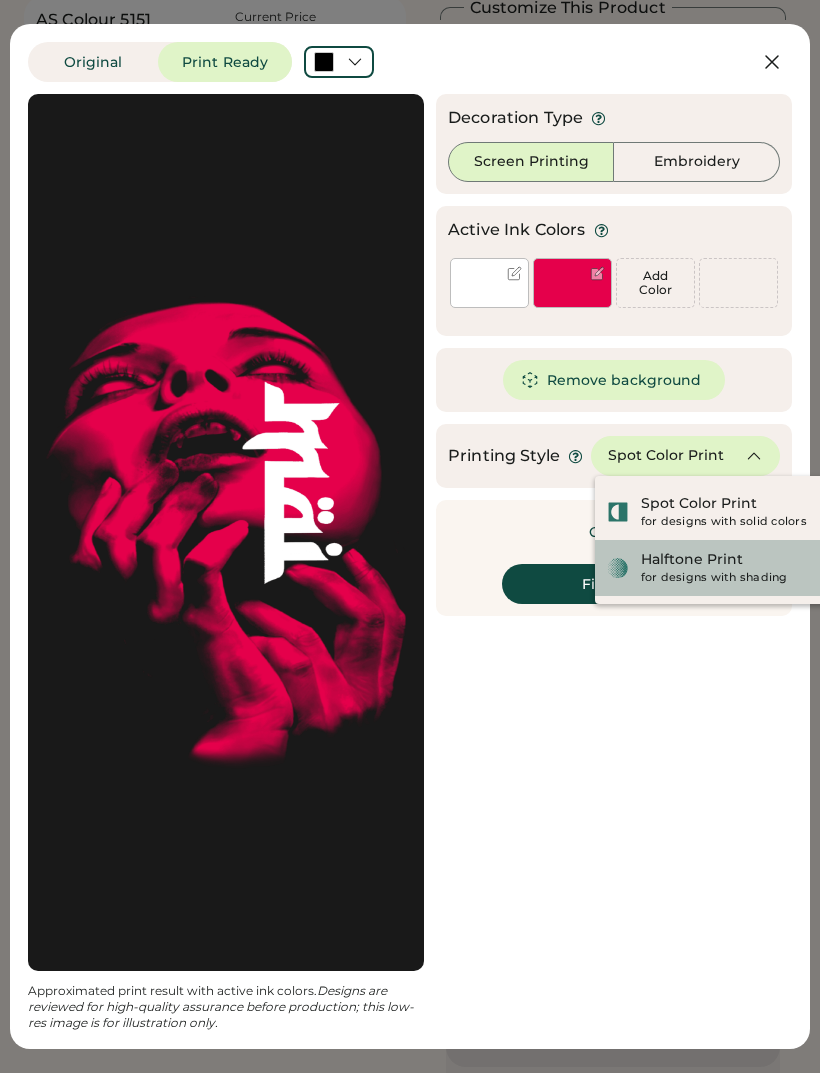 click on "for designs with shading" at bounding box center (737, 578) 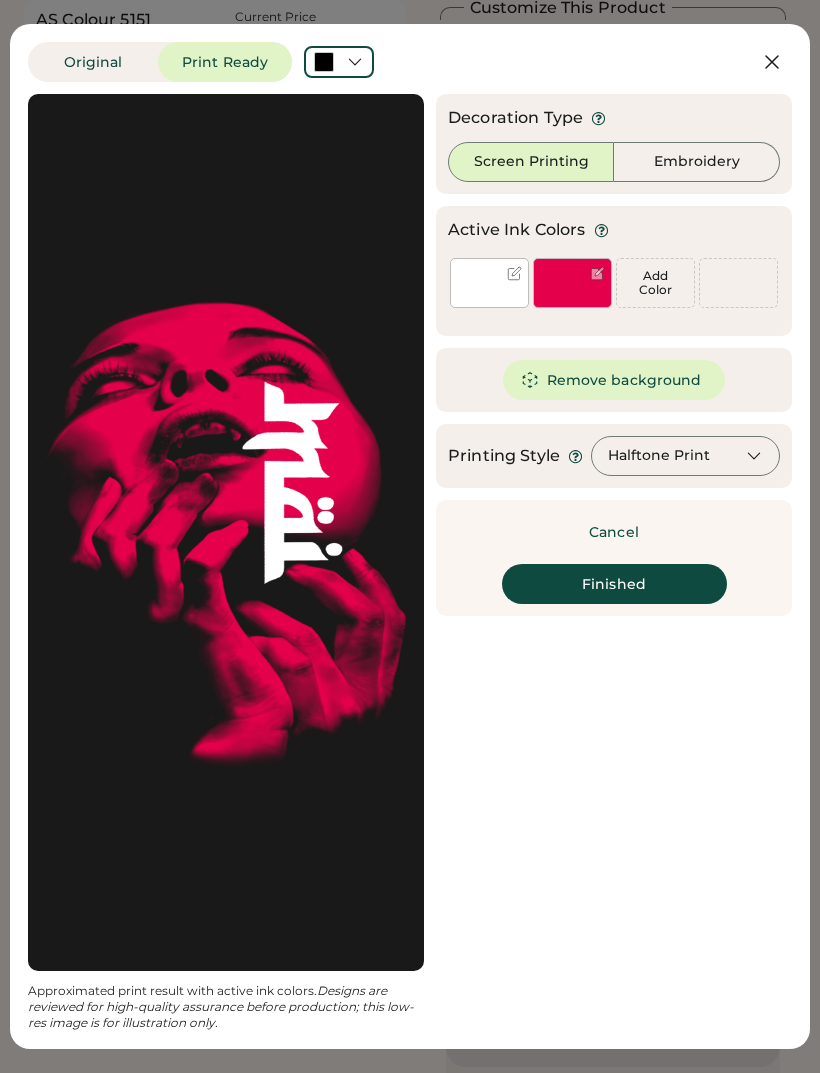 click on "Finished" at bounding box center [614, 584] 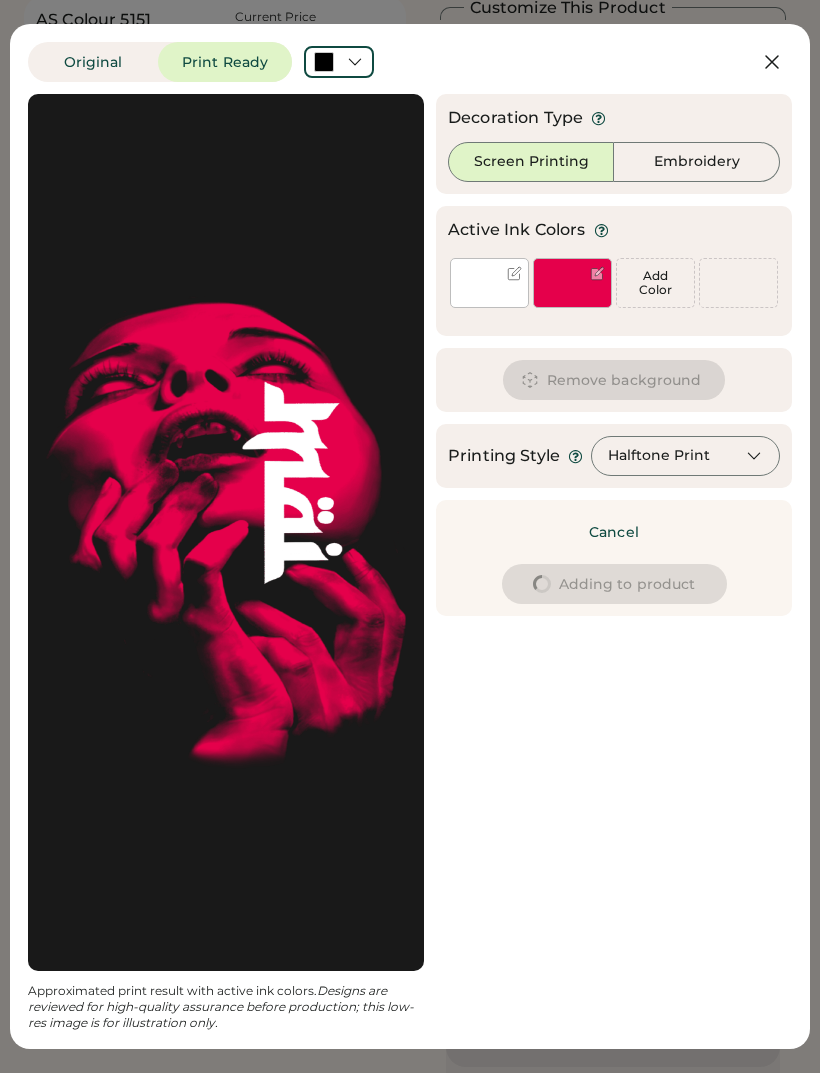 type on "******" 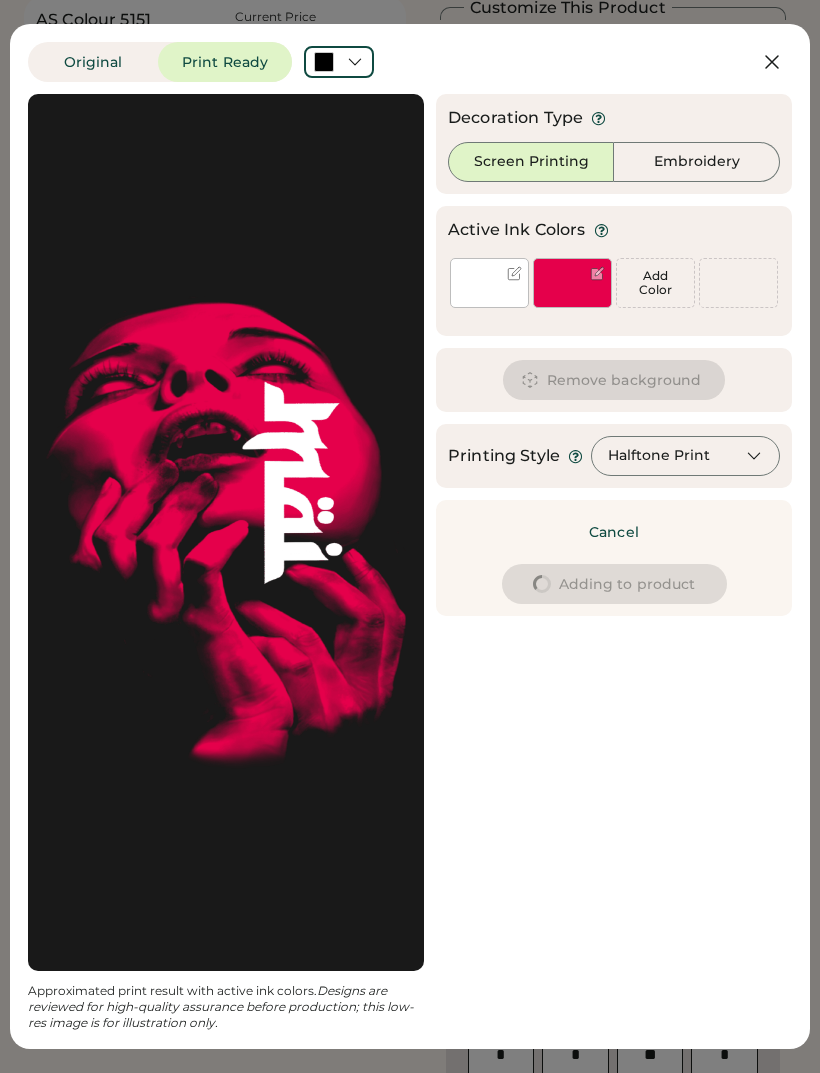 type on "****" 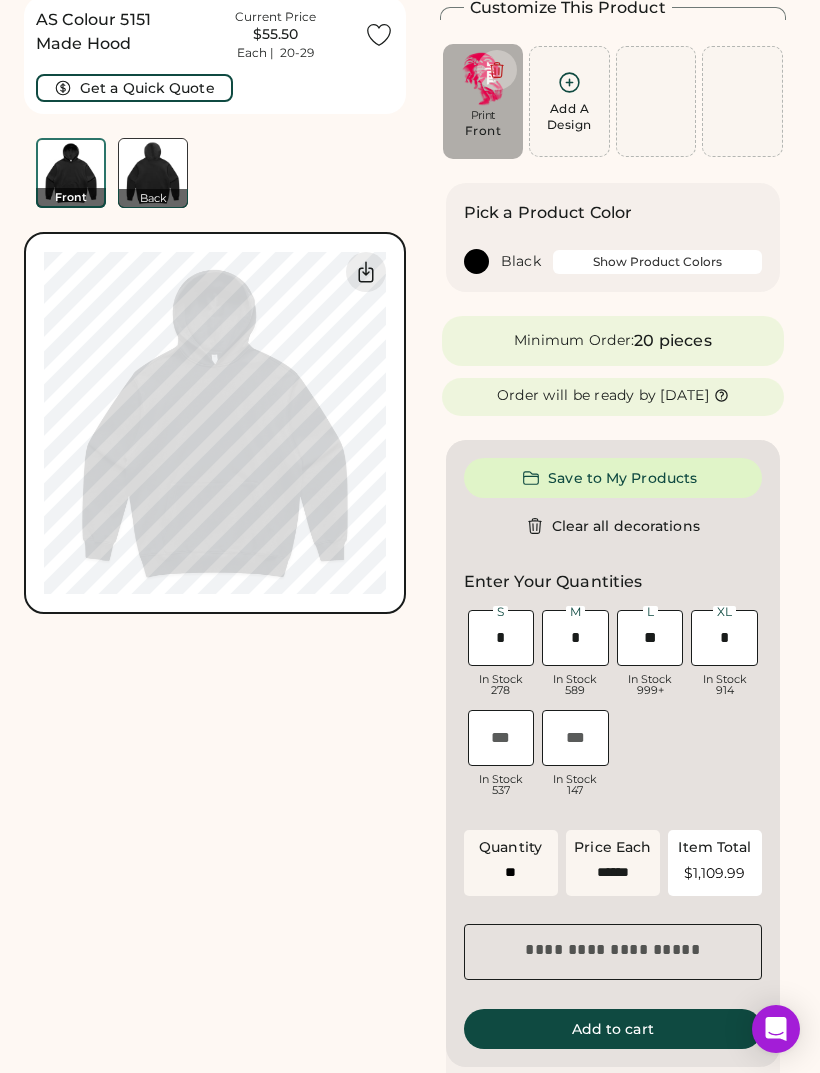 type on "****" 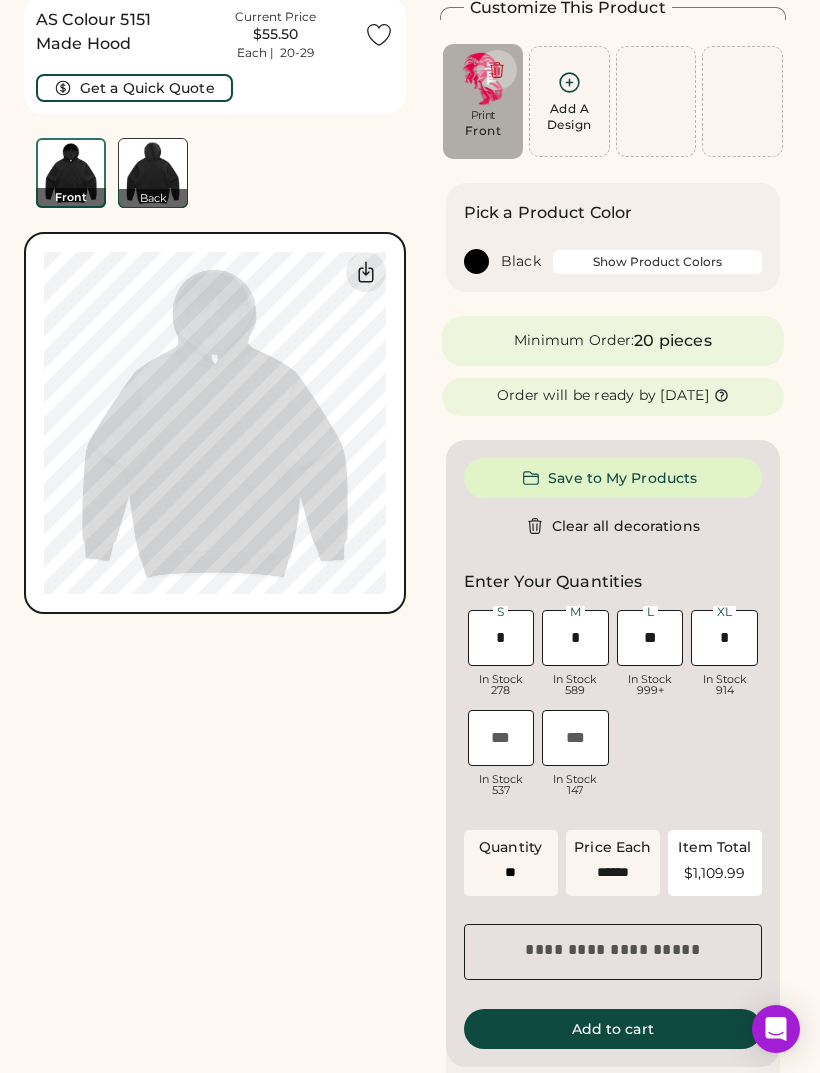 type on "****" 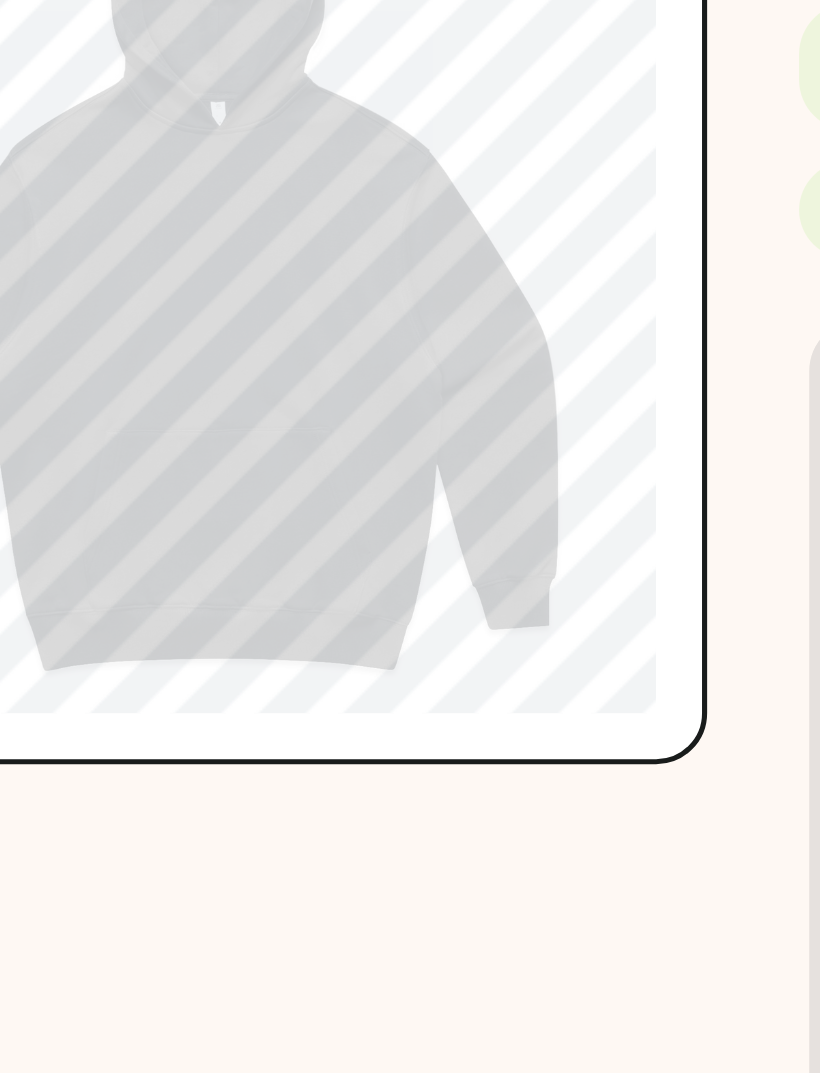 type on "****" 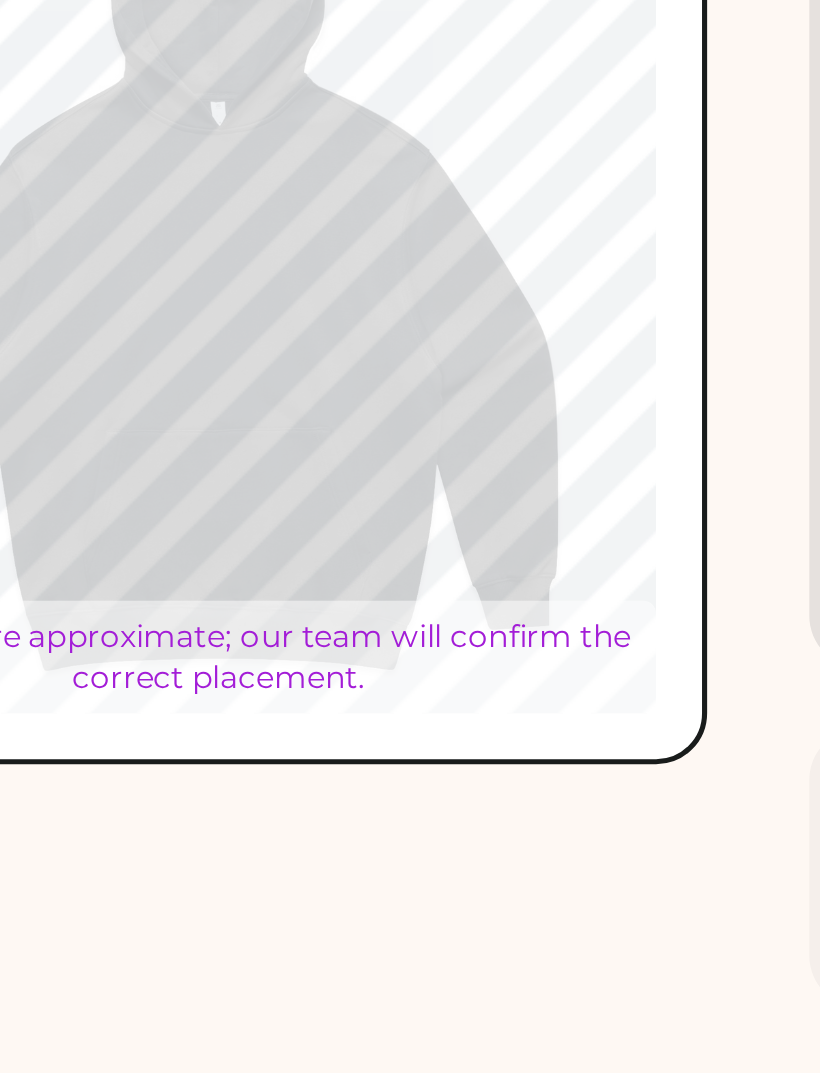 type on "*****" 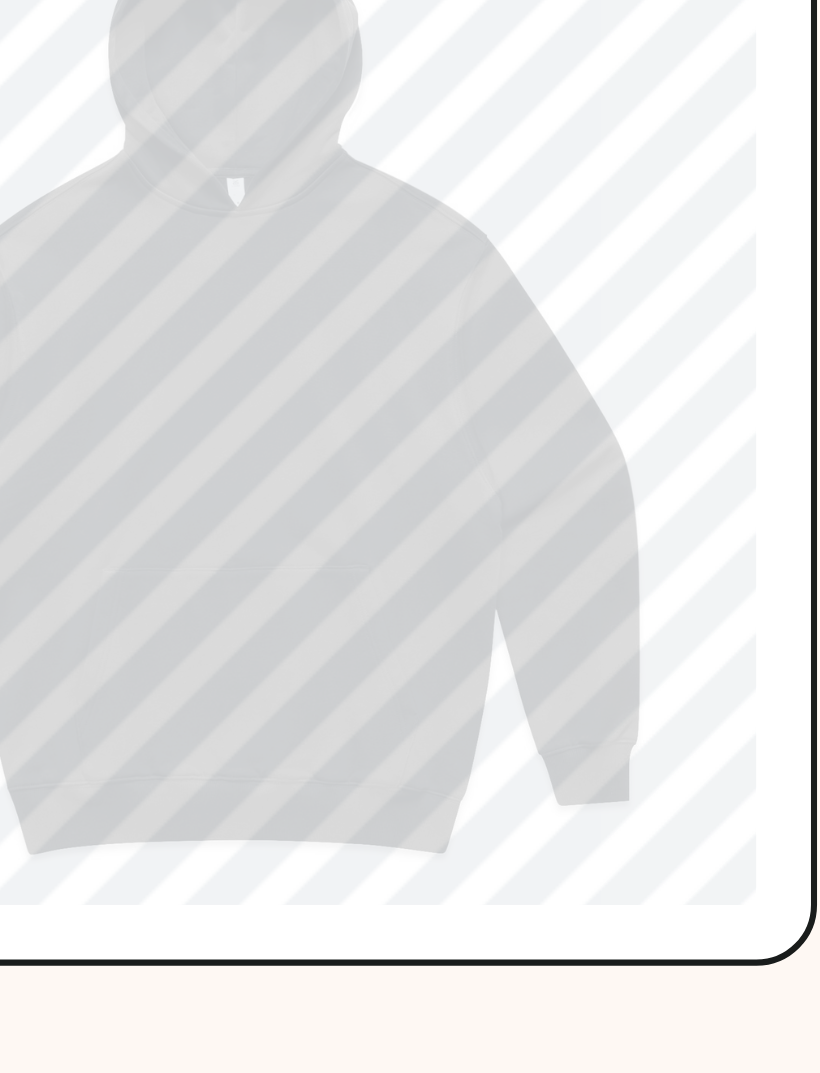 type on "*****" 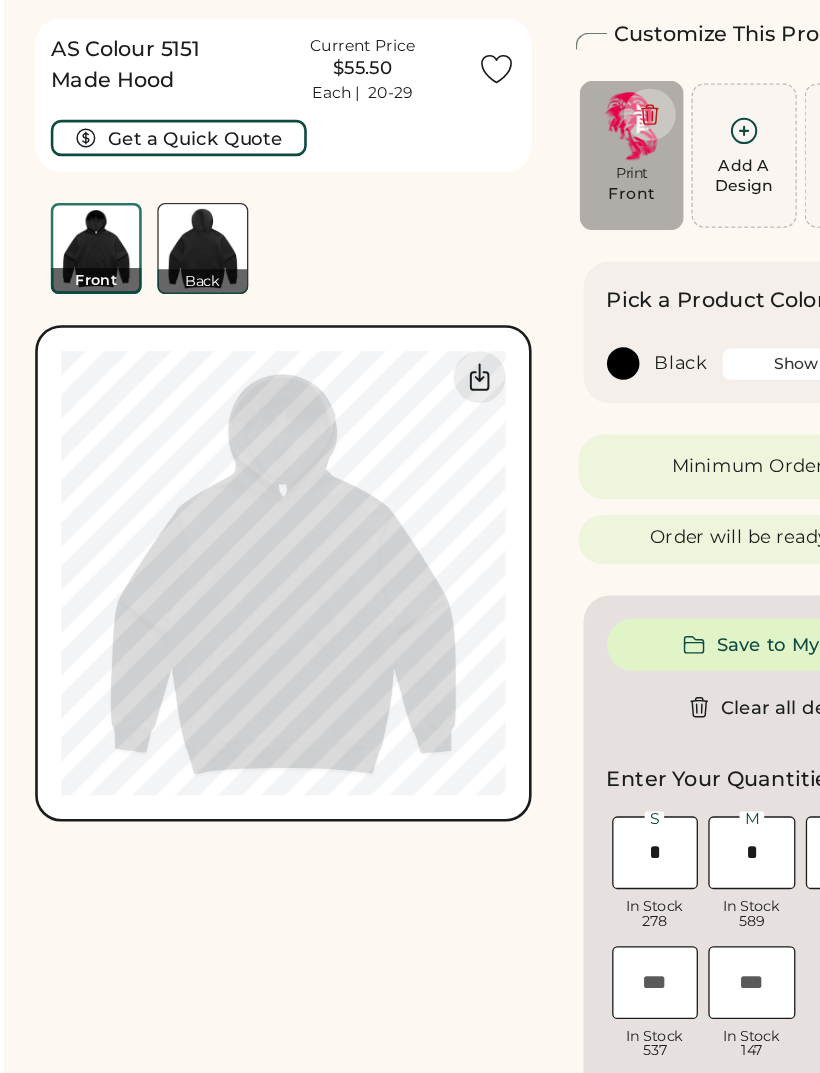 scroll, scrollTop: 0, scrollLeft: 0, axis: both 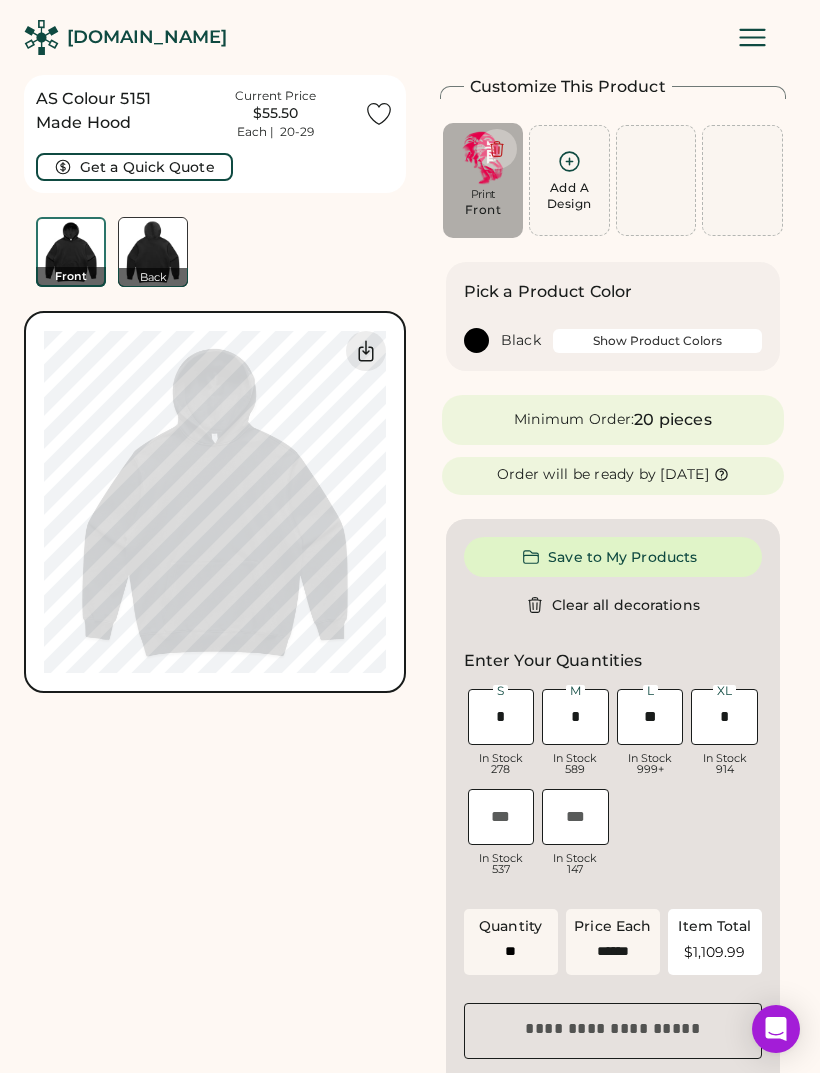 type on "*****" 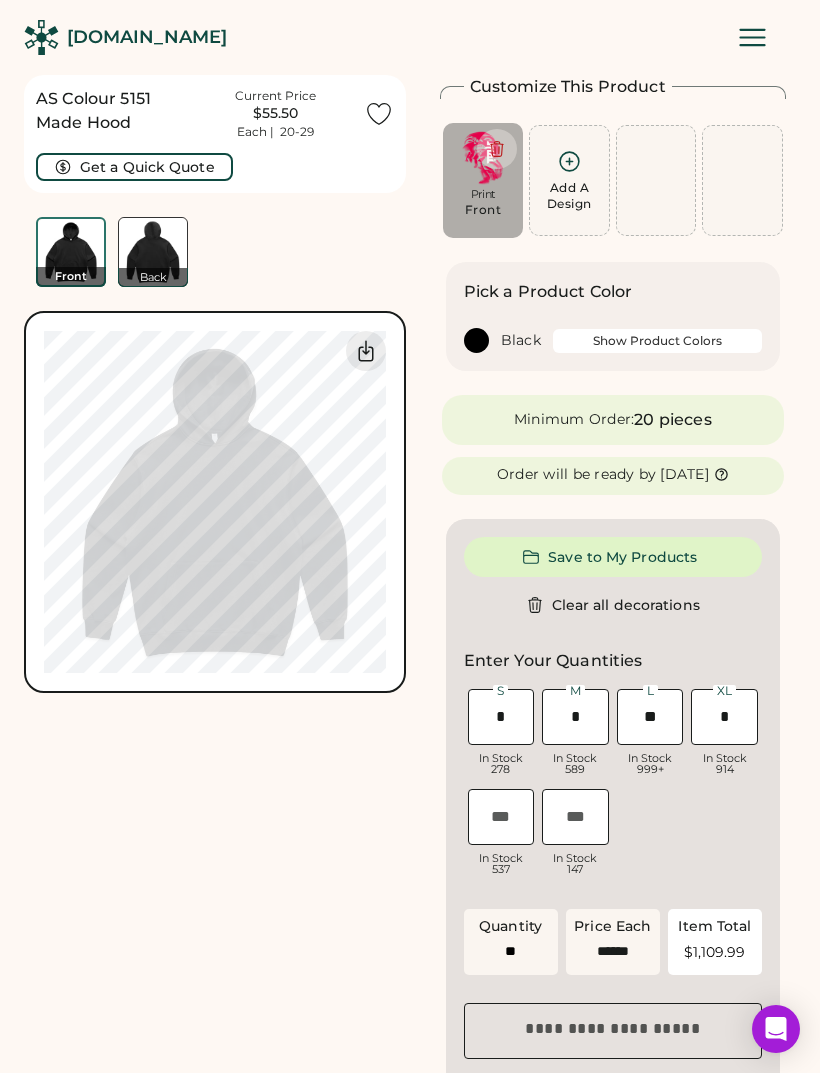 type on "*****" 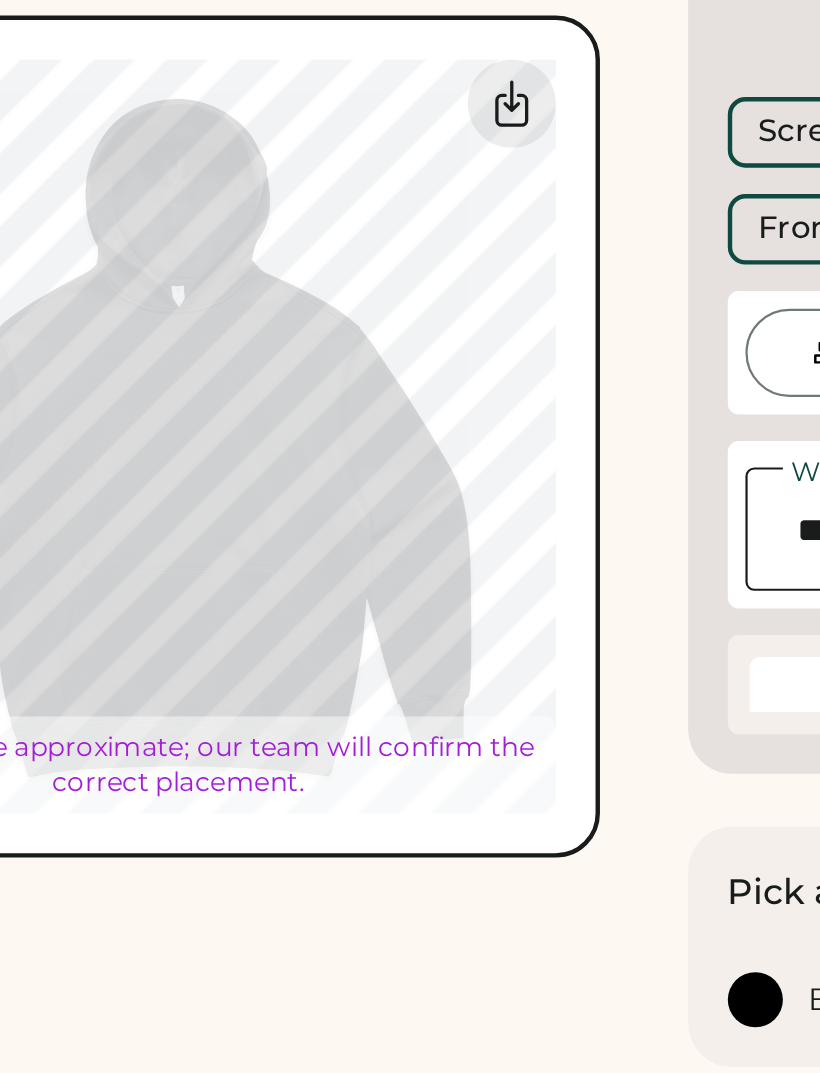 type on "*****" 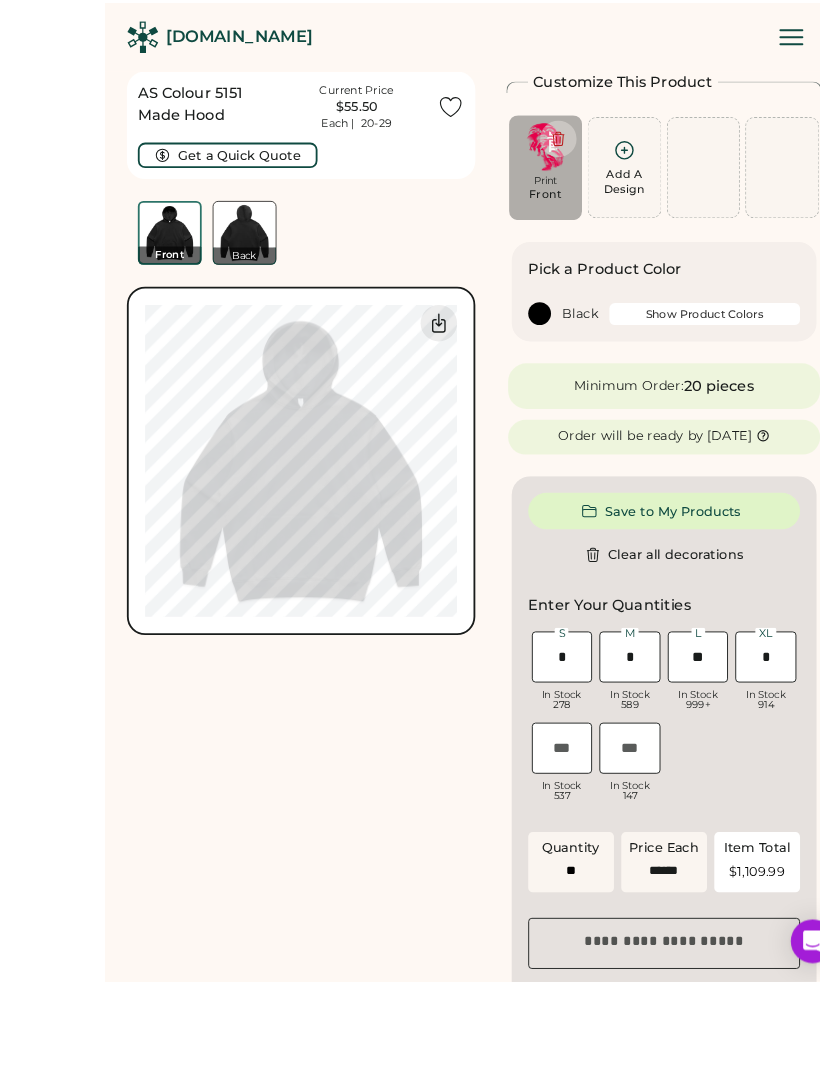 scroll, scrollTop: 6, scrollLeft: 0, axis: vertical 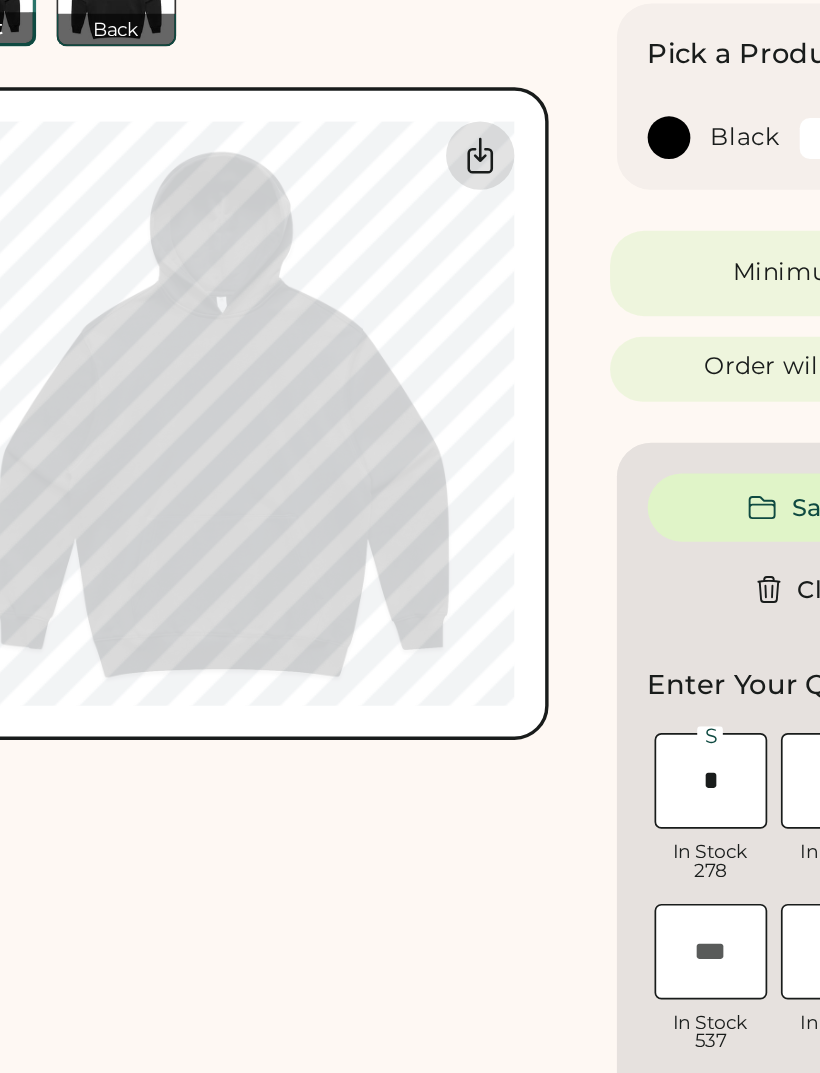 click 